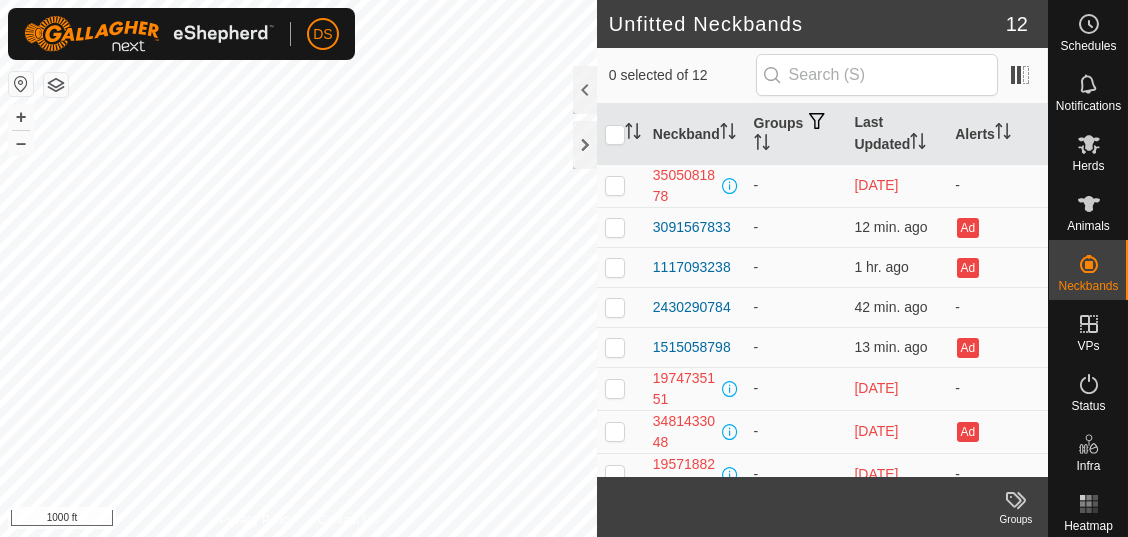 scroll, scrollTop: 0, scrollLeft: 0, axis: both 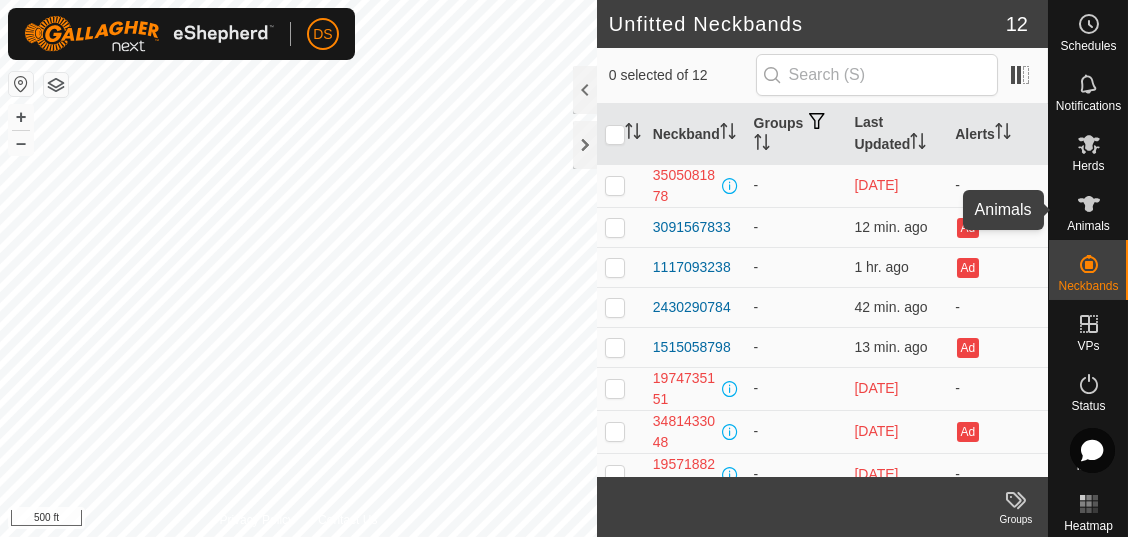 click 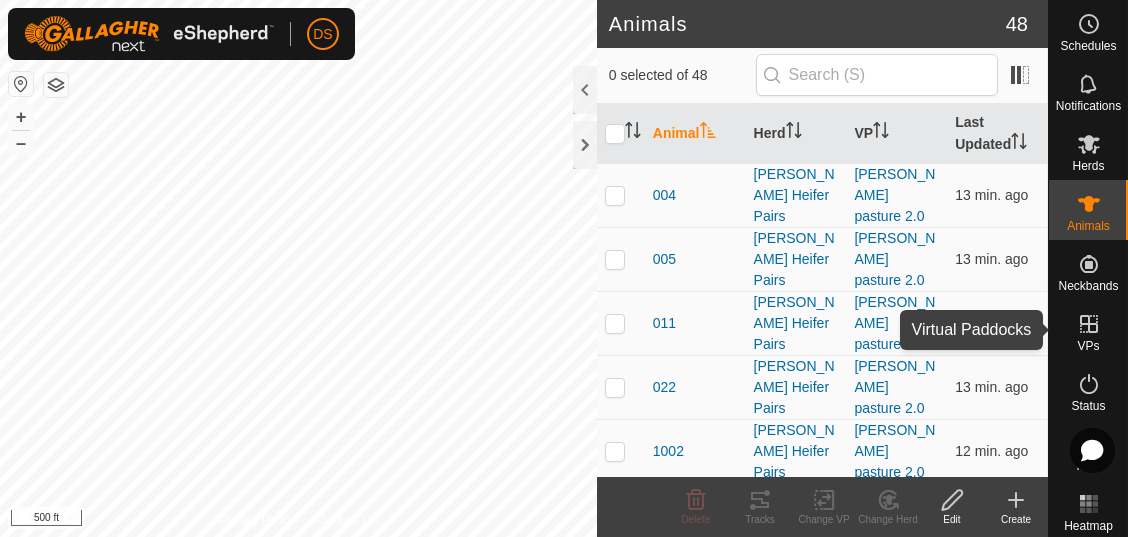 click 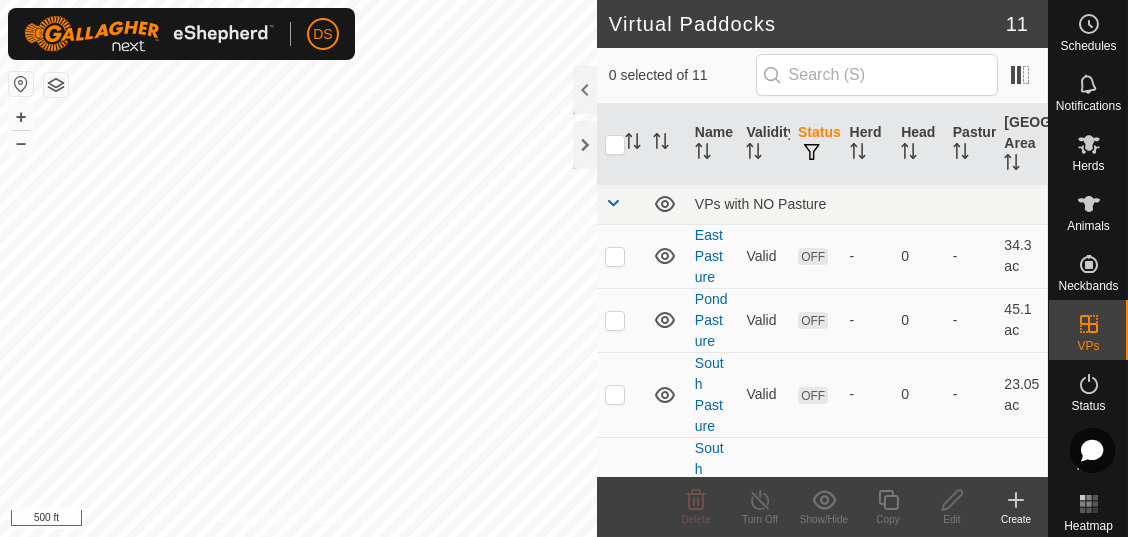 checkbox on "true" 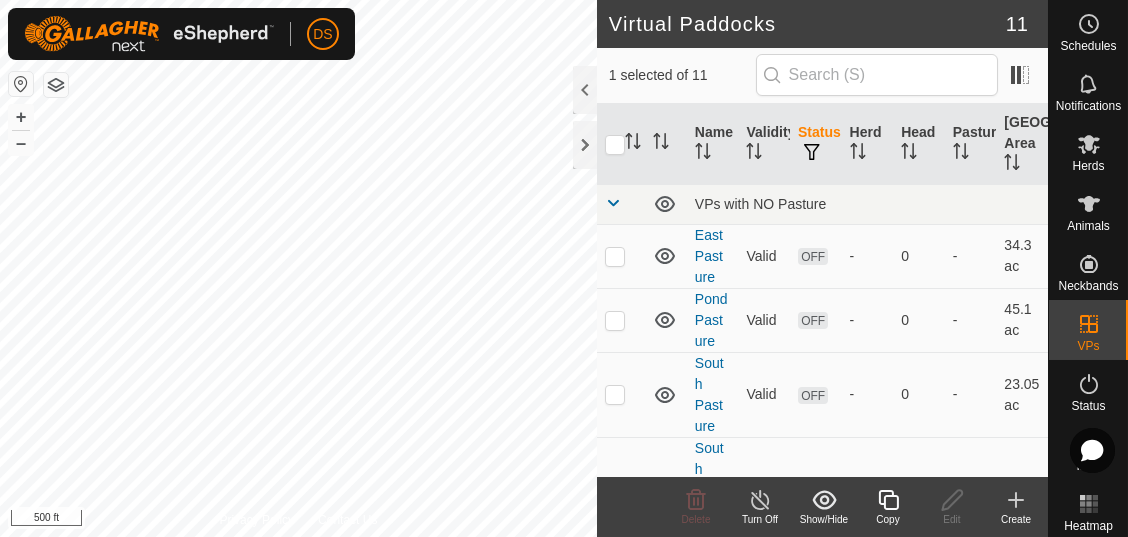 click 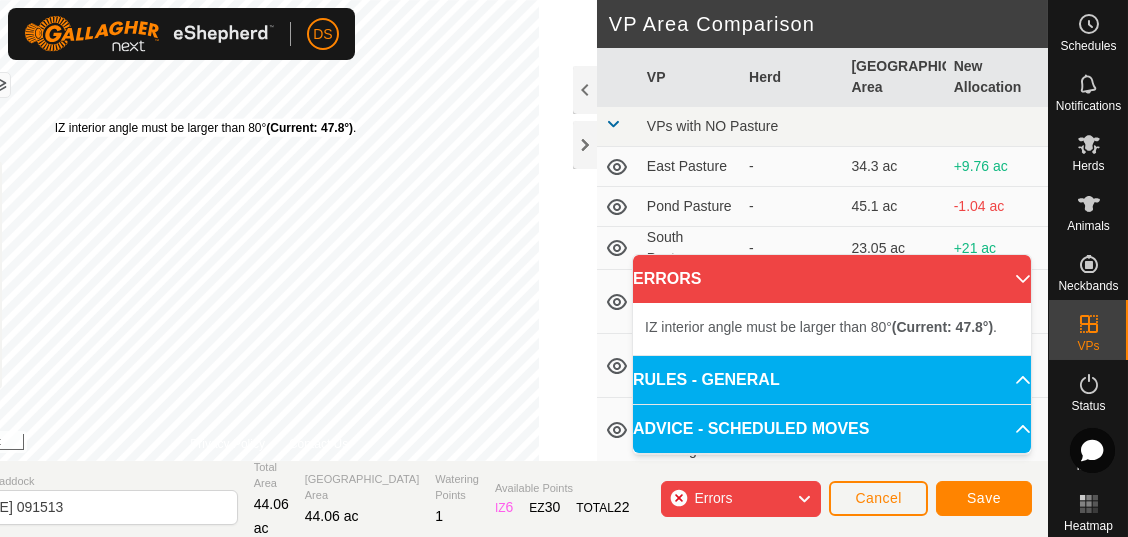 drag, startPoint x: 111, startPoint y: 125, endPoint x: 186, endPoint y: 120, distance: 75.16648 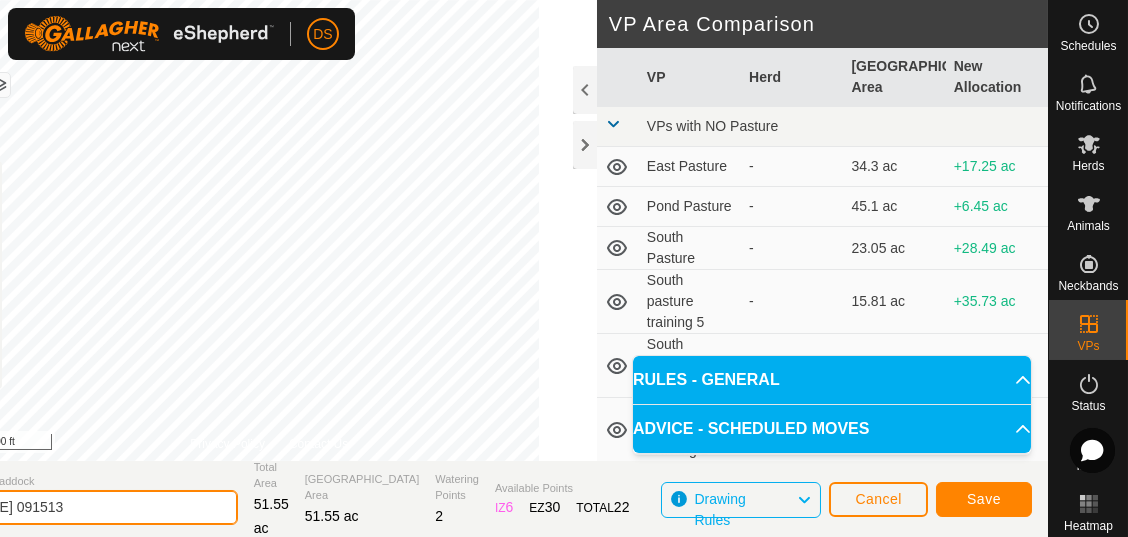drag, startPoint x: 166, startPoint y: 506, endPoint x: -3, endPoint y: 502, distance: 169.04733 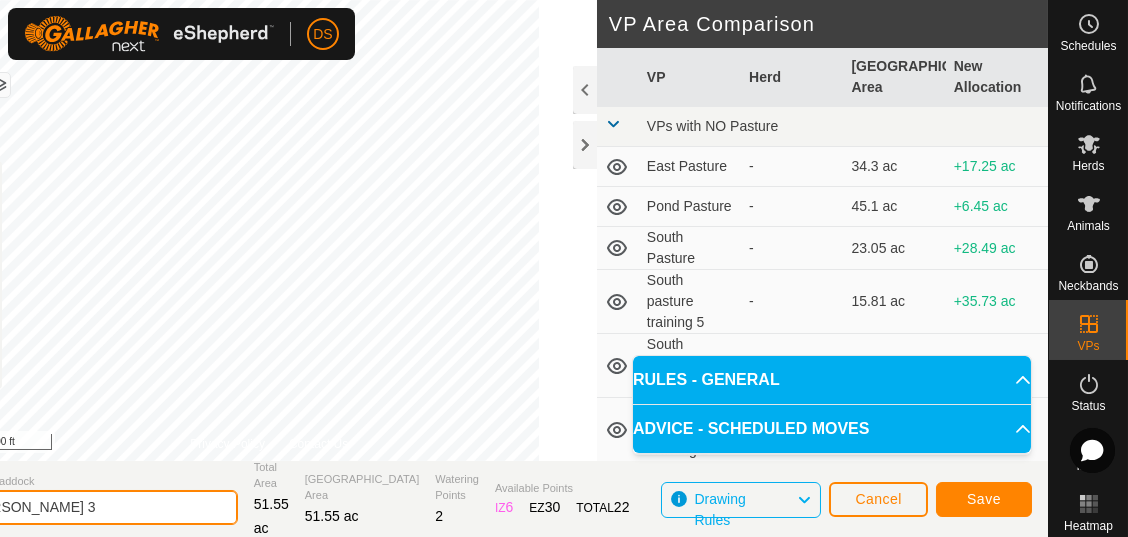 type on "[PERSON_NAME] 3" 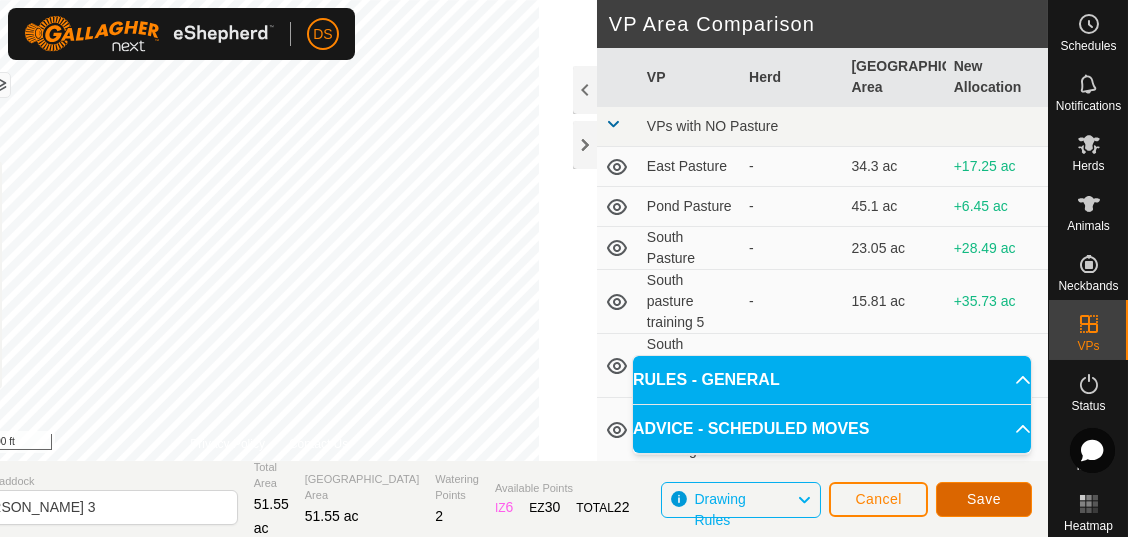 click on "Save" 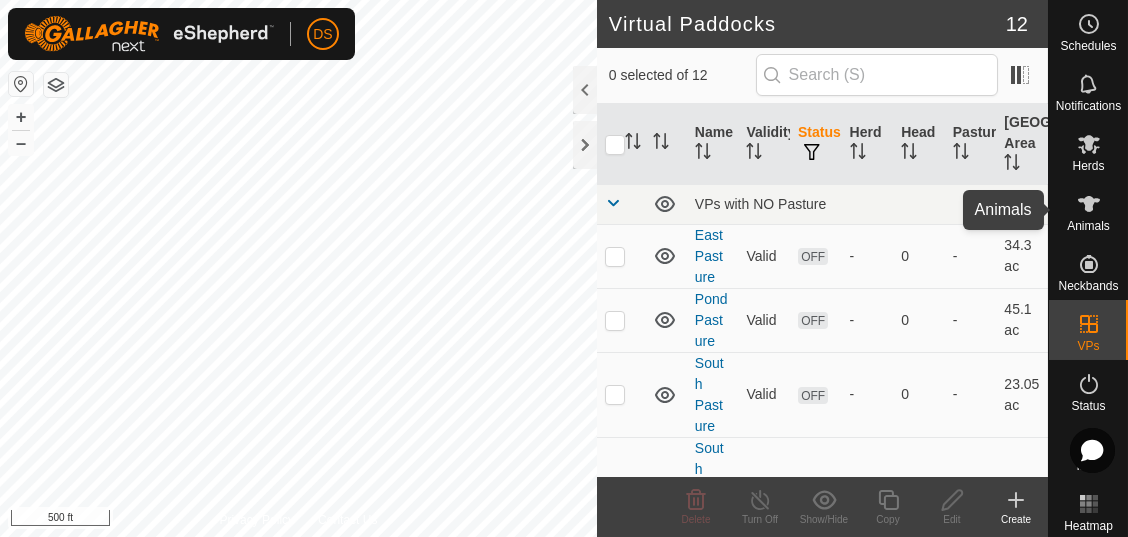 click 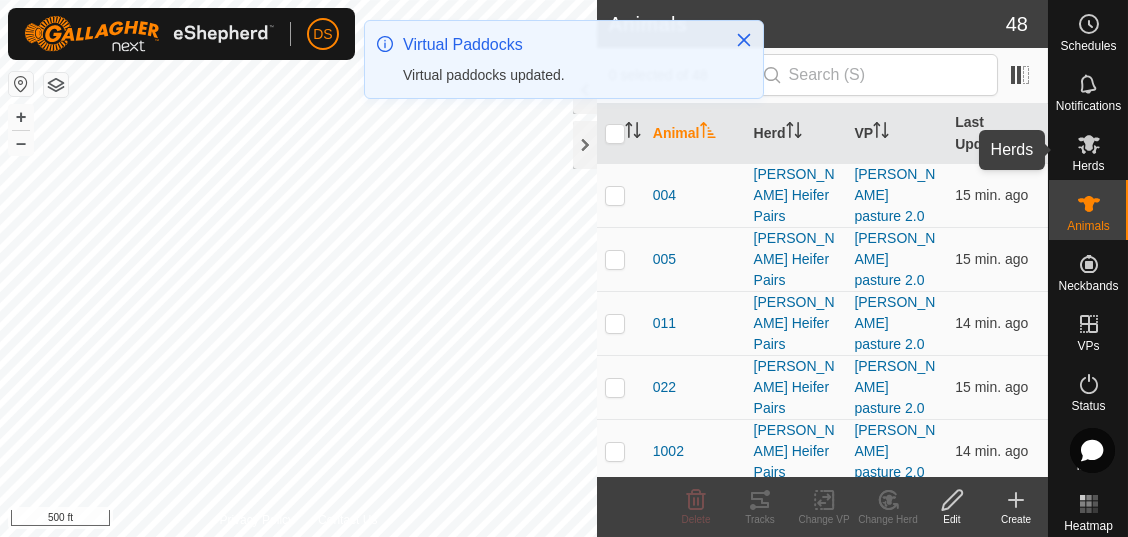click 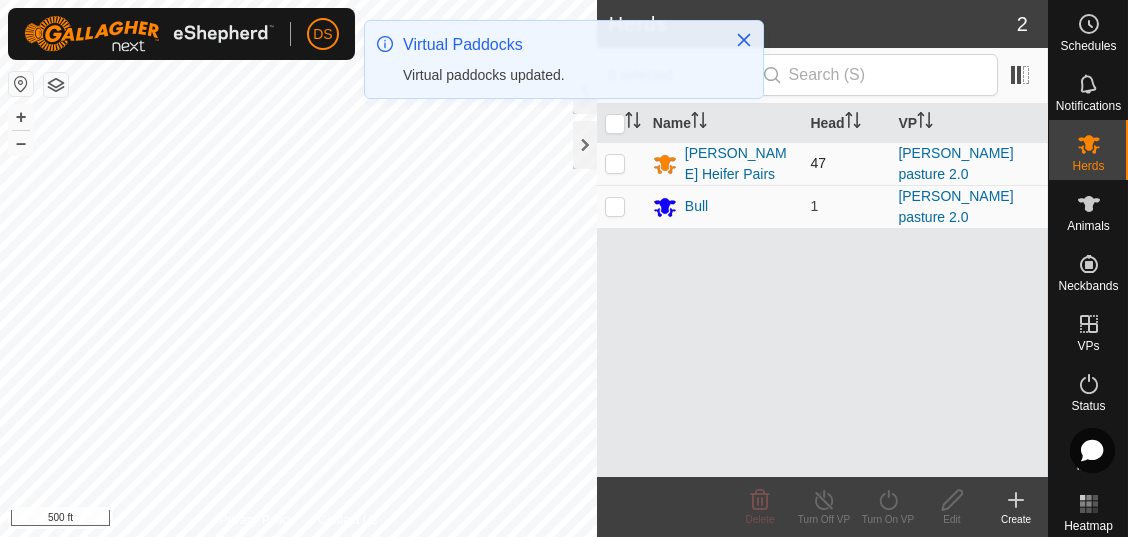 click at bounding box center [615, 163] 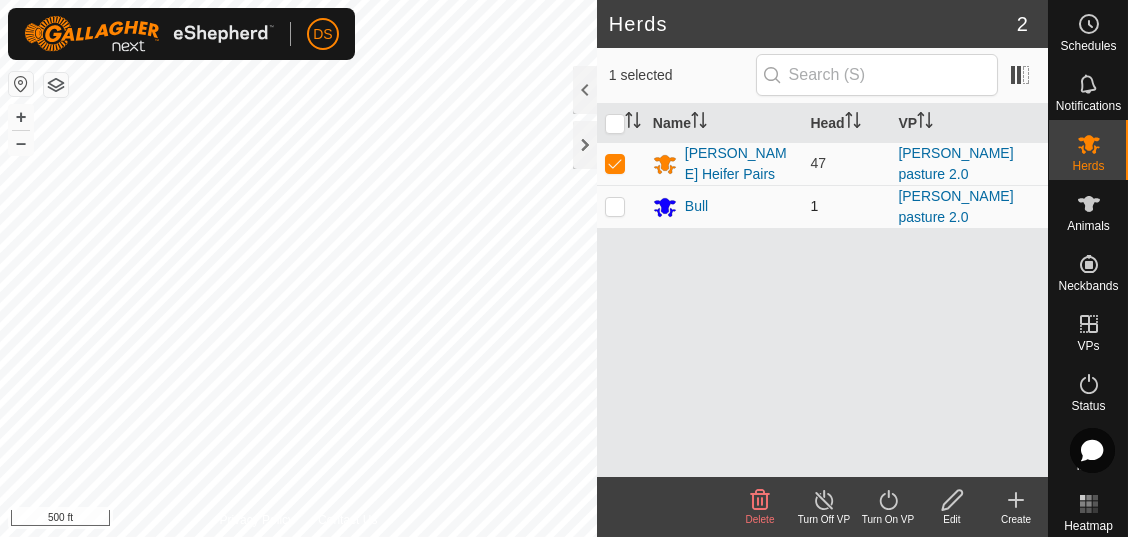 click at bounding box center [615, 206] 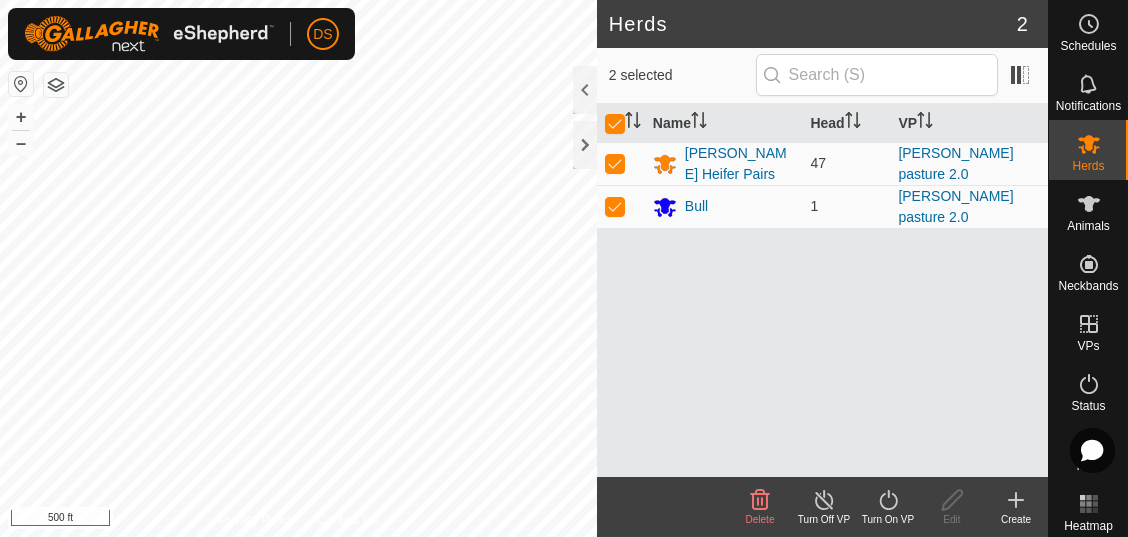click 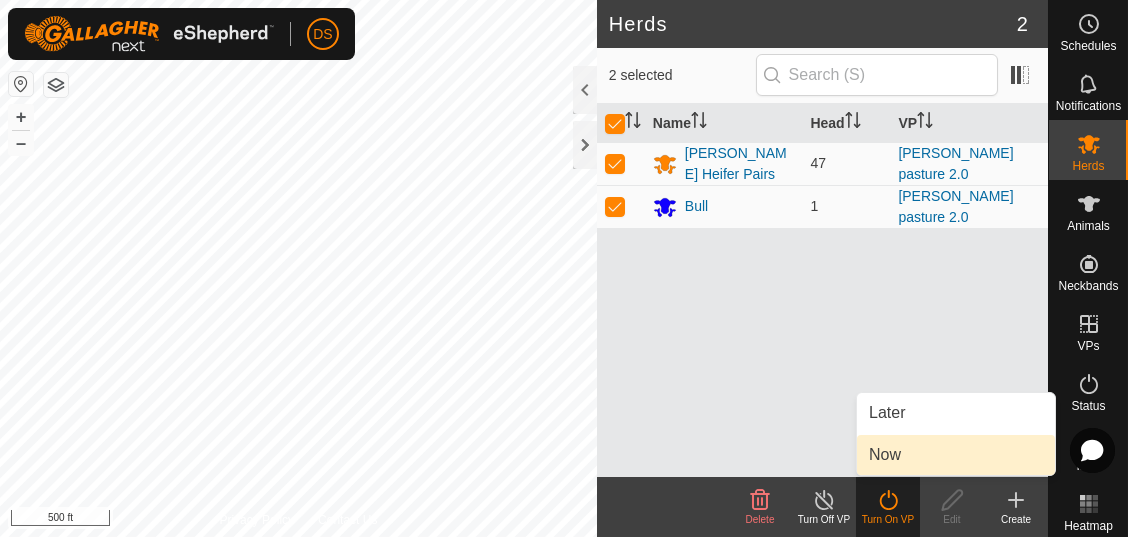 click on "Now" at bounding box center (956, 455) 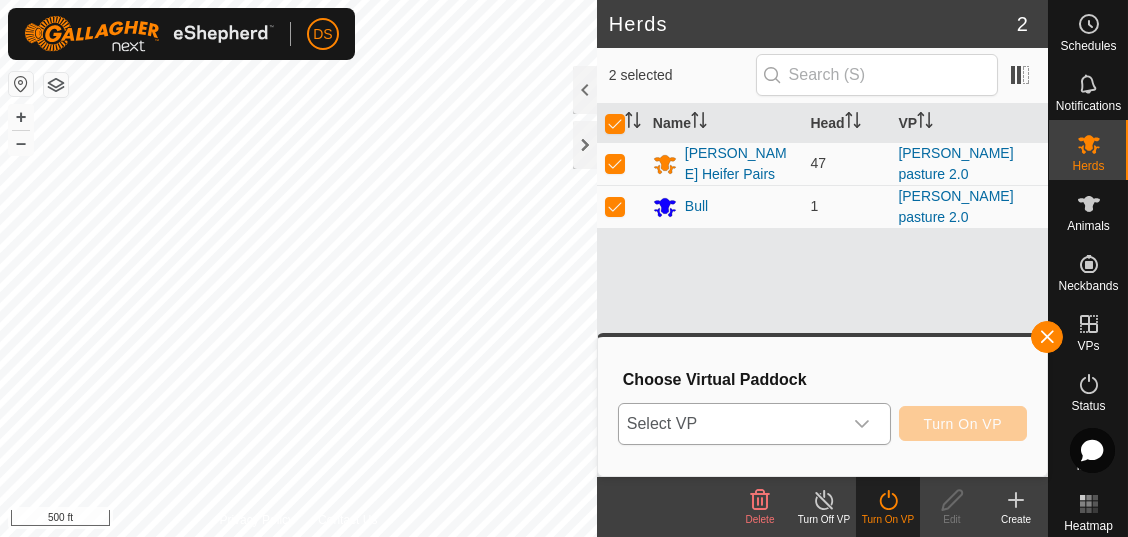 click 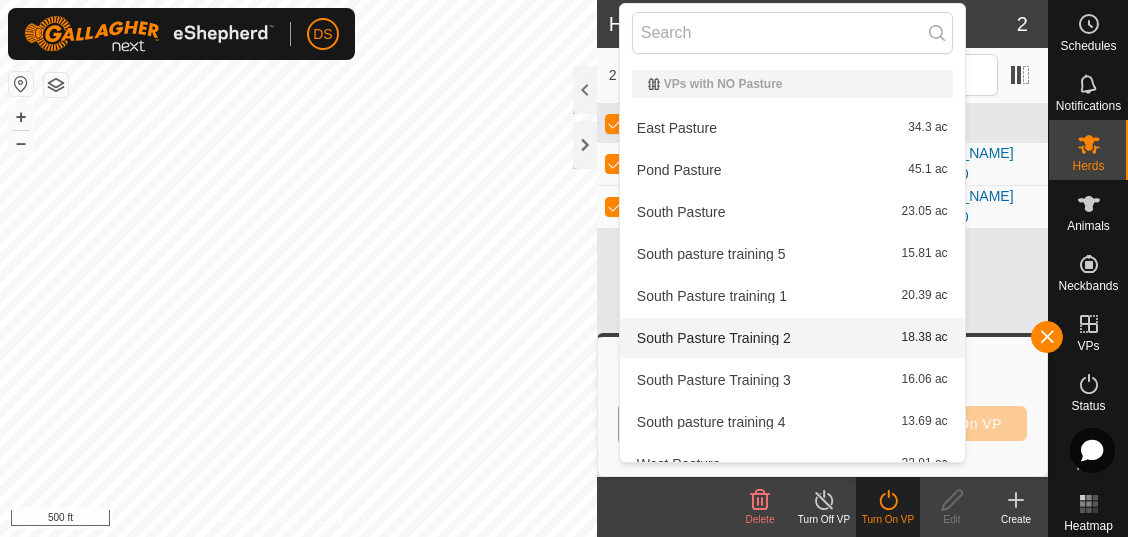 scroll, scrollTop: 193, scrollLeft: 0, axis: vertical 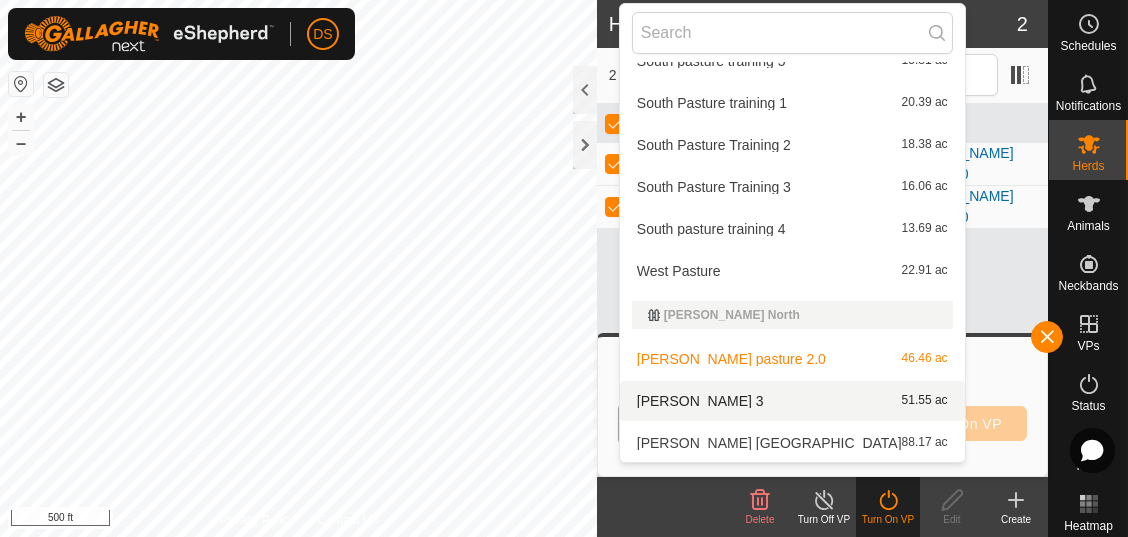 click on "John Pasture 3  51.55 ac" at bounding box center [792, 401] 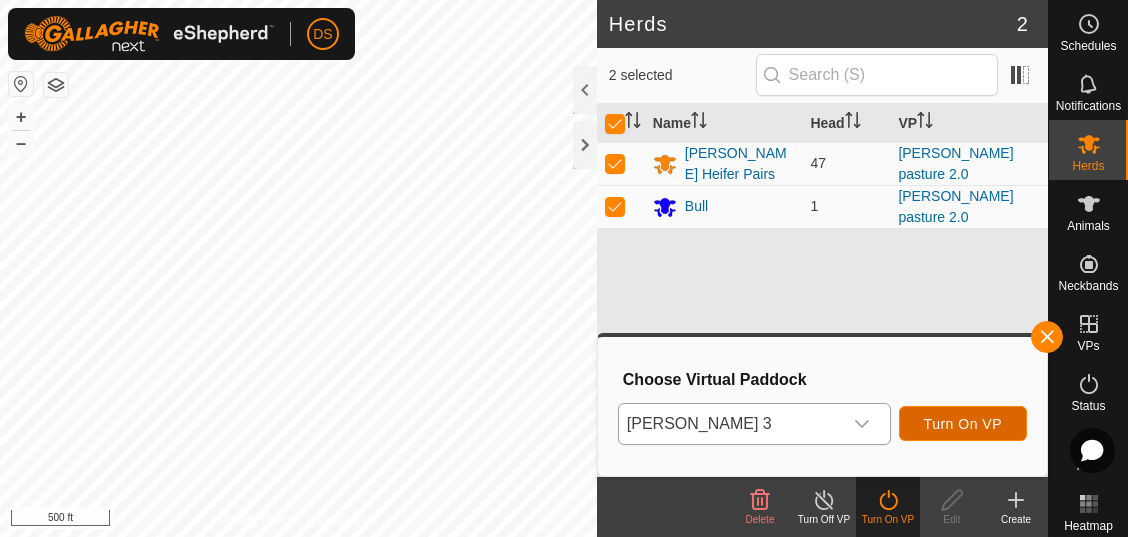 click on "Turn On VP" at bounding box center (963, 424) 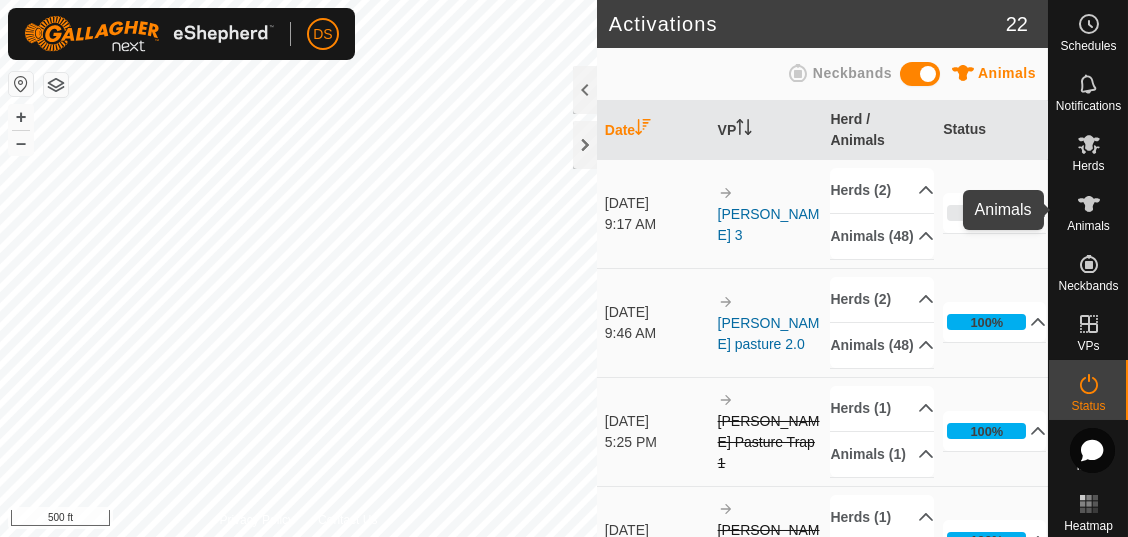 click 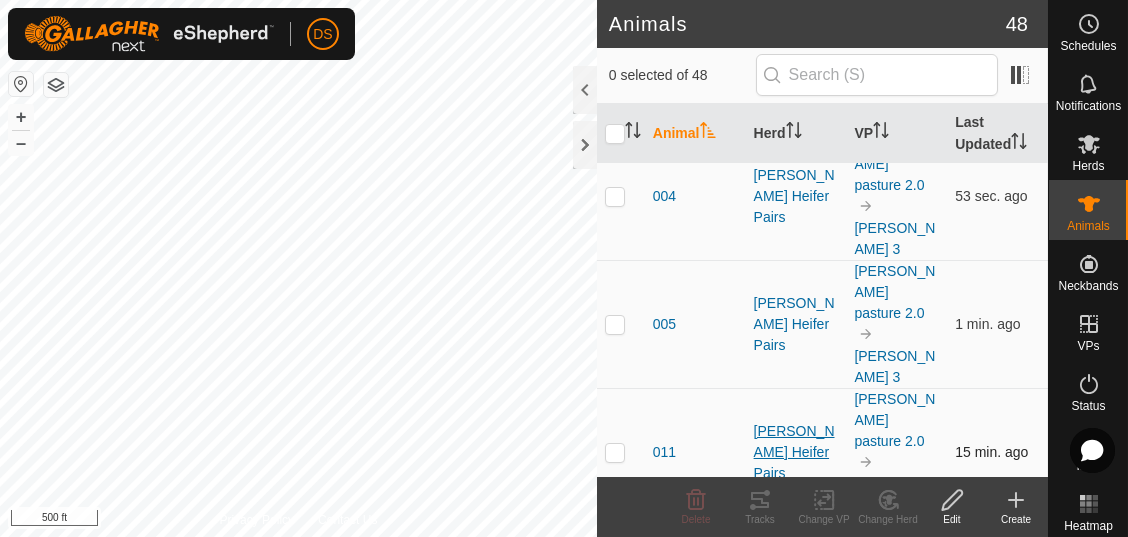 scroll, scrollTop: 0, scrollLeft: 0, axis: both 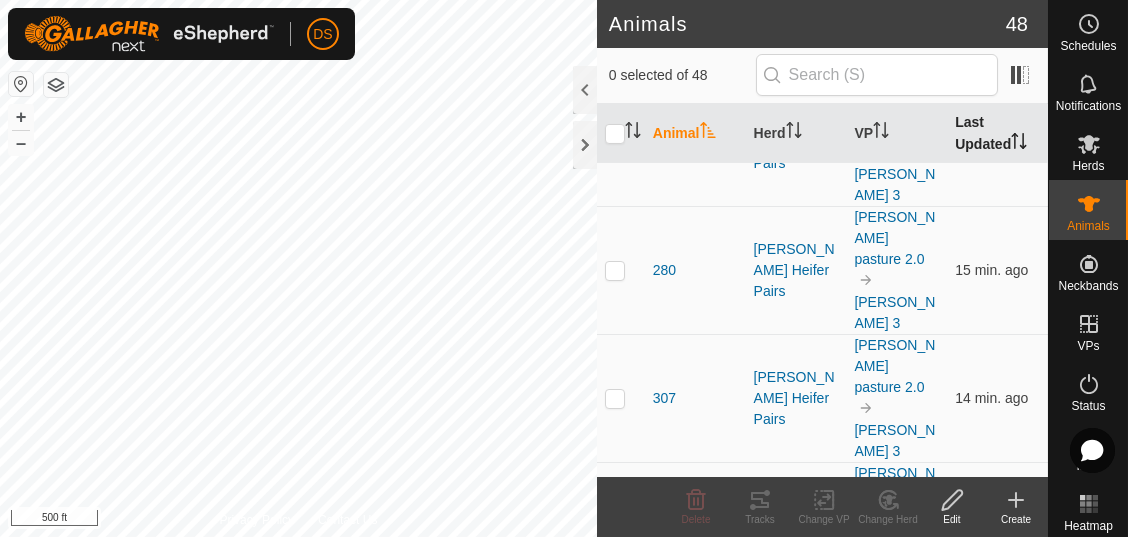 click 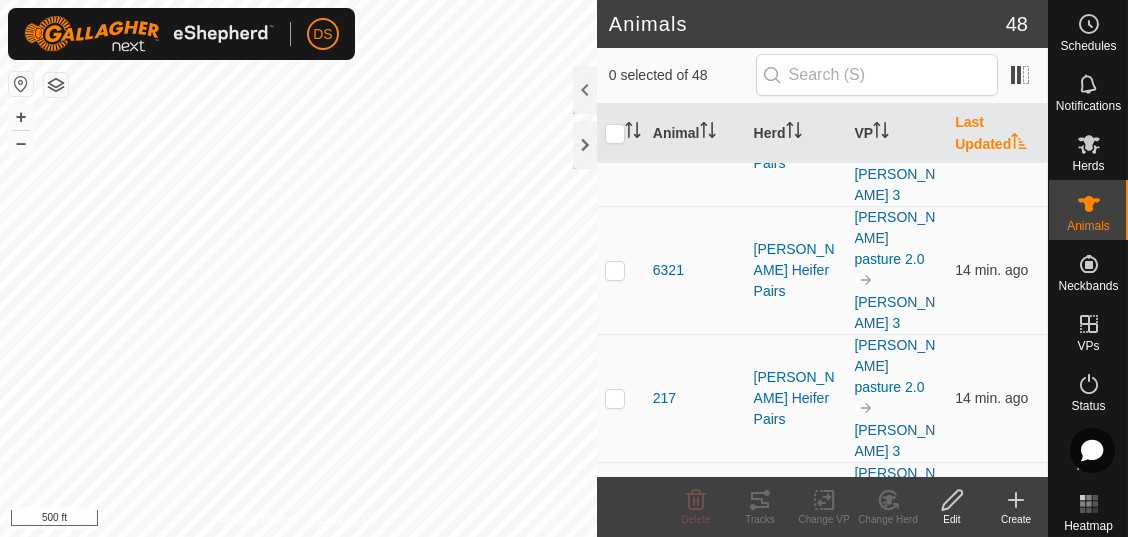 scroll, scrollTop: 0, scrollLeft: 0, axis: both 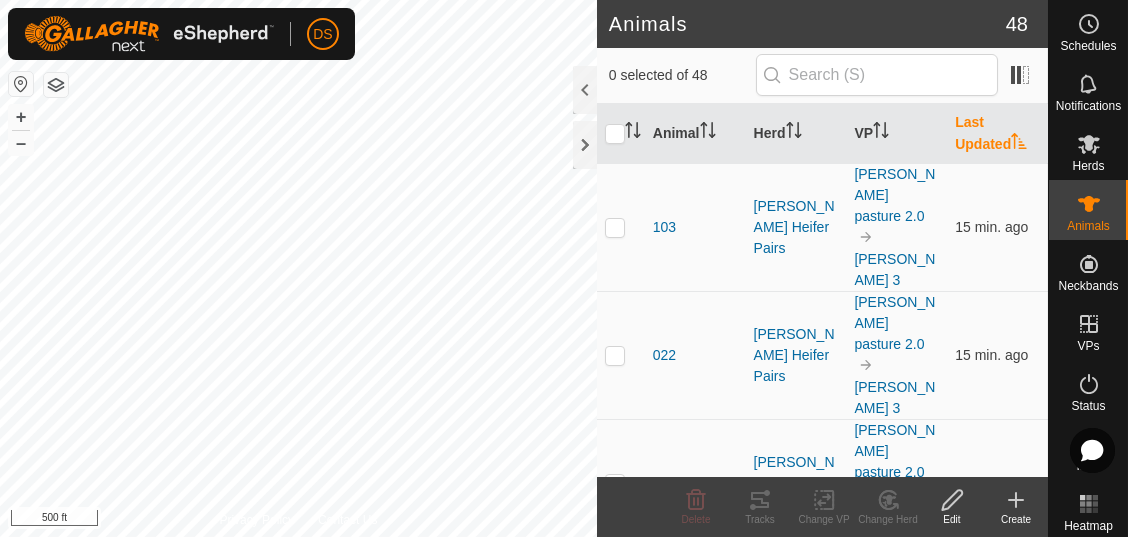 click 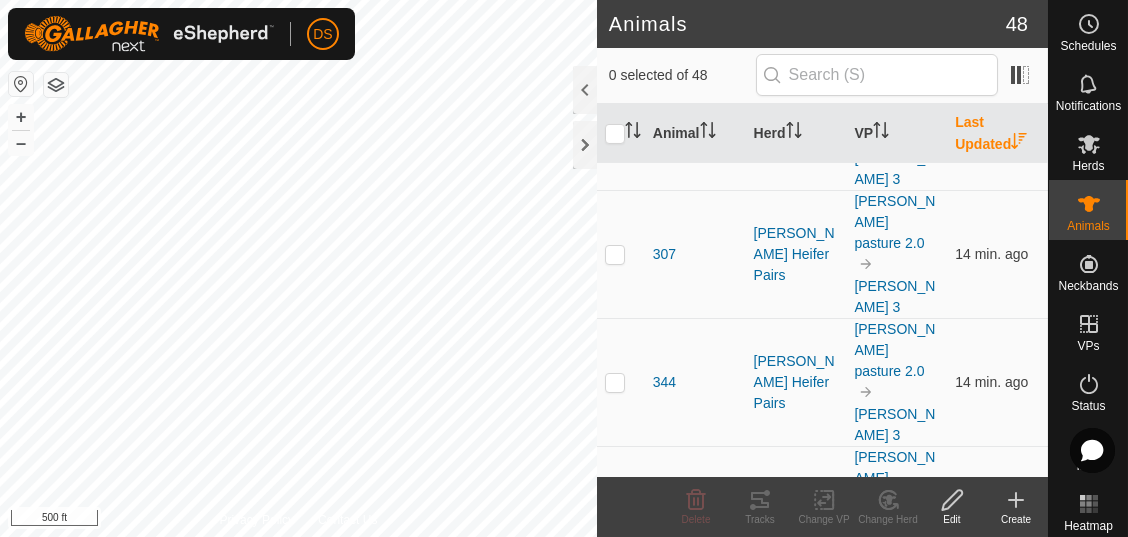 scroll, scrollTop: 2767, scrollLeft: 0, axis: vertical 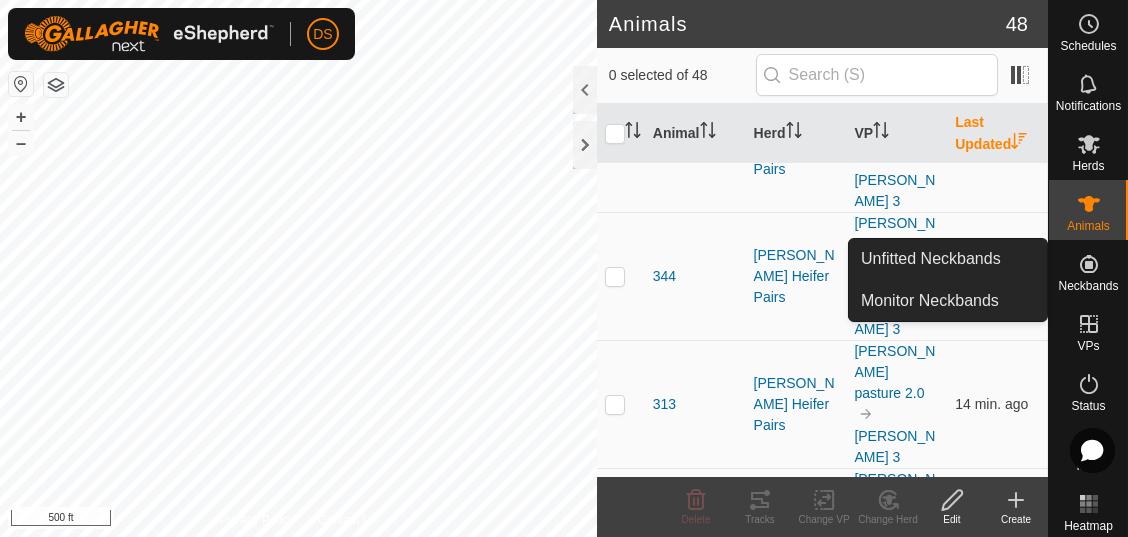 click 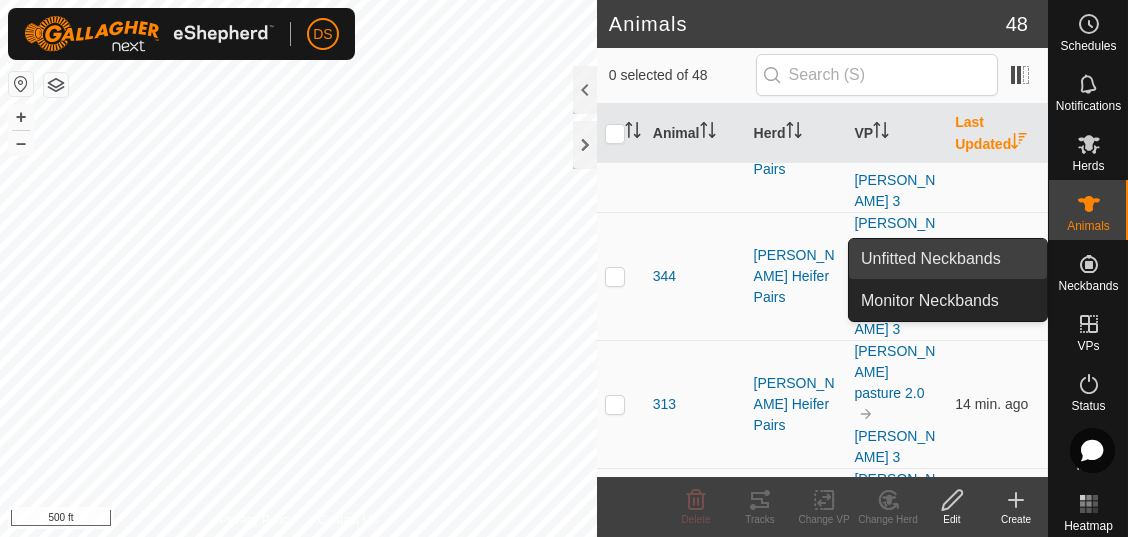 click on "Unfitted Neckbands" at bounding box center [948, 259] 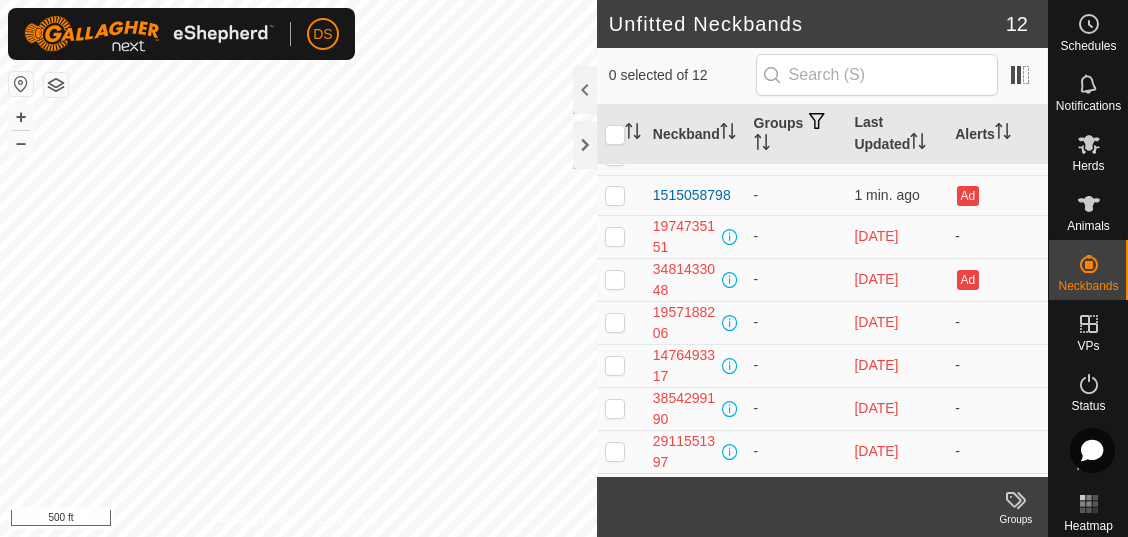 scroll, scrollTop: 183, scrollLeft: 0, axis: vertical 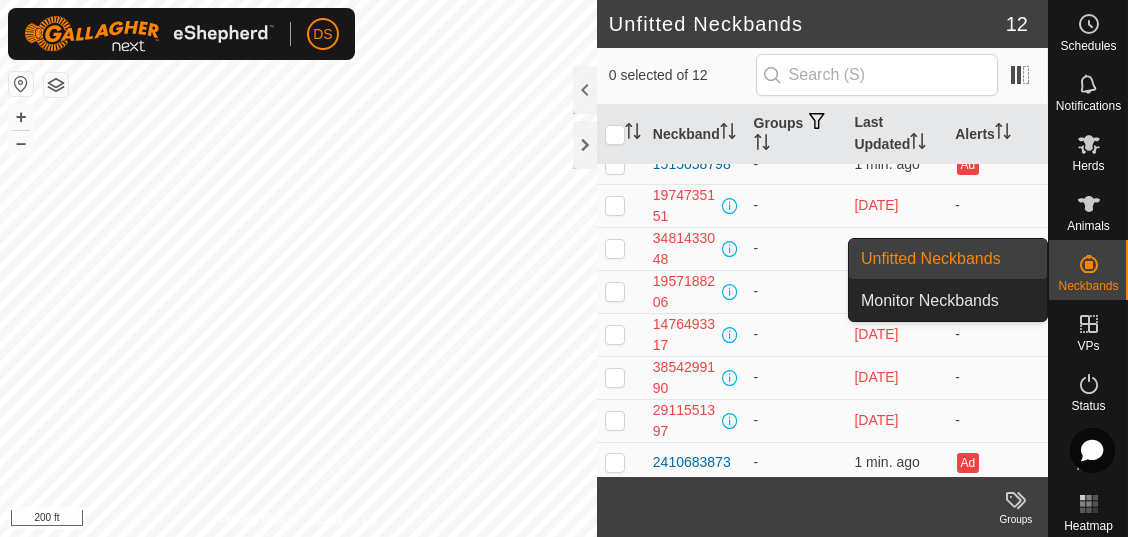 click at bounding box center [1089, 264] 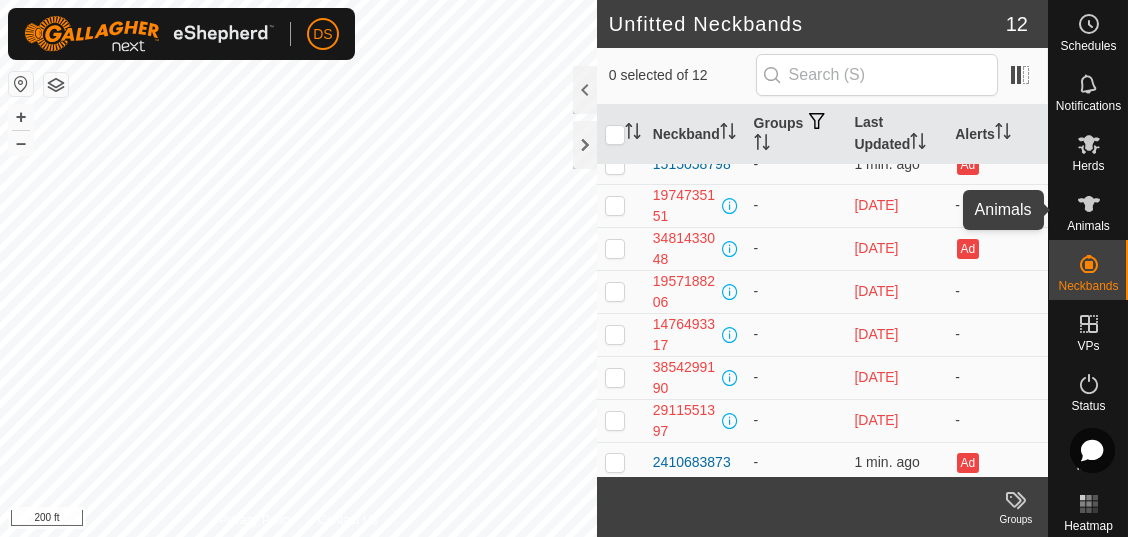 click on "Animals" at bounding box center [1088, 210] 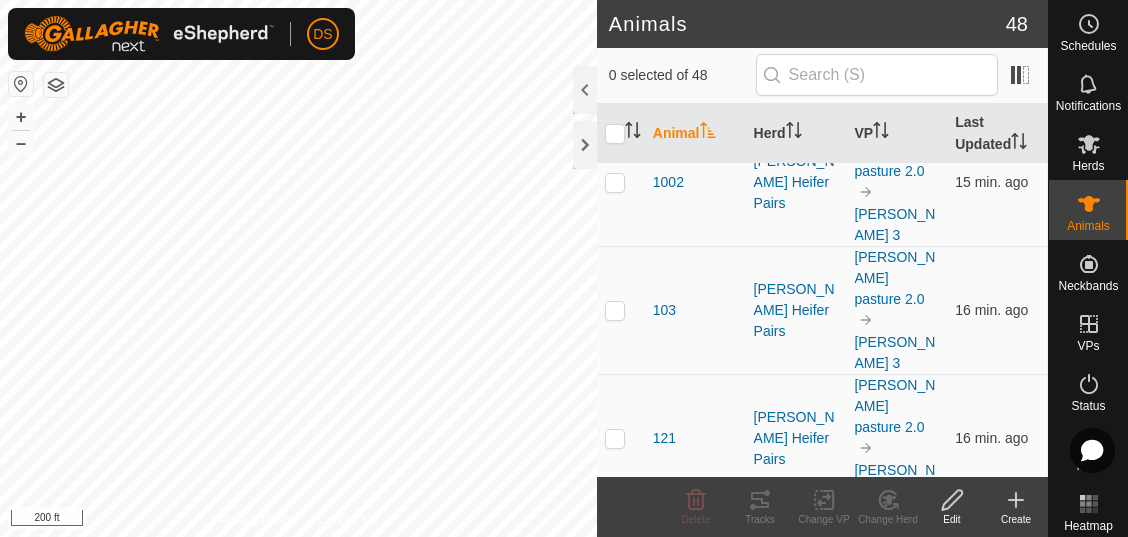 scroll, scrollTop: 666, scrollLeft: 0, axis: vertical 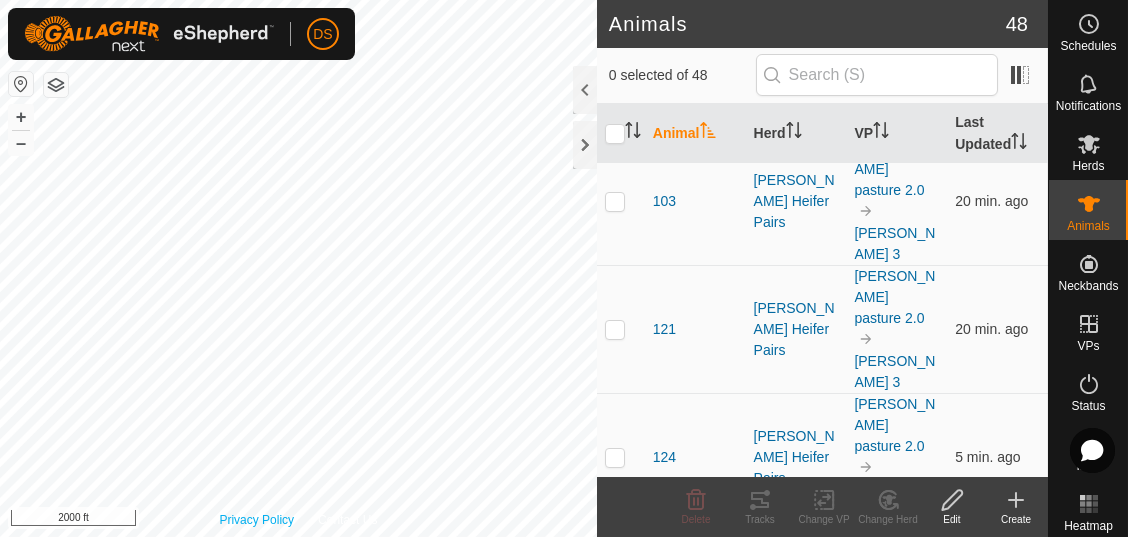 click on "Privacy Policy Contact Us
2911551397
-
+ – ⇧ i 2000 ft" at bounding box center [298, 268] 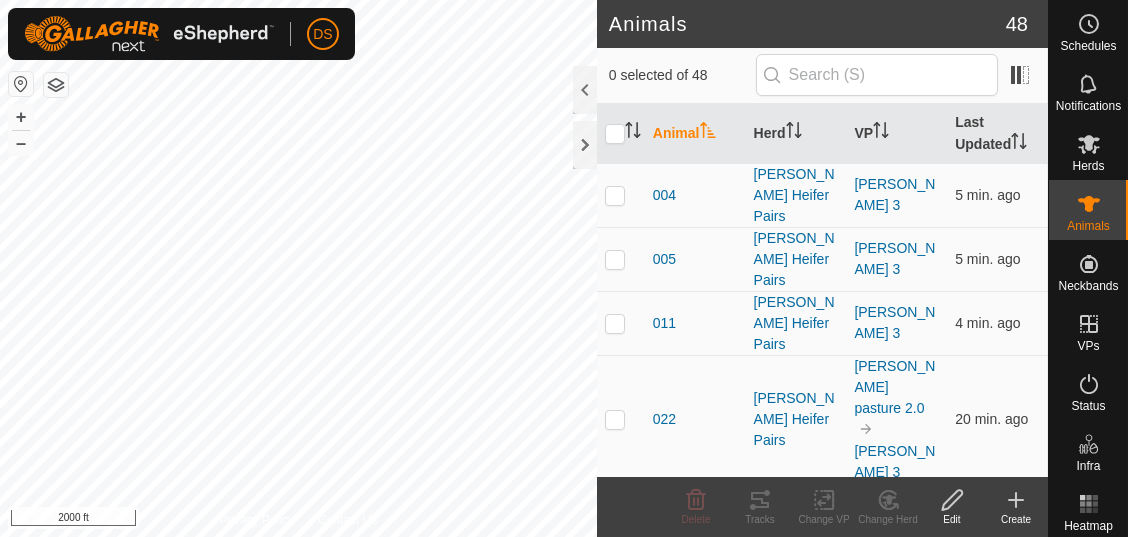 scroll, scrollTop: 0, scrollLeft: 0, axis: both 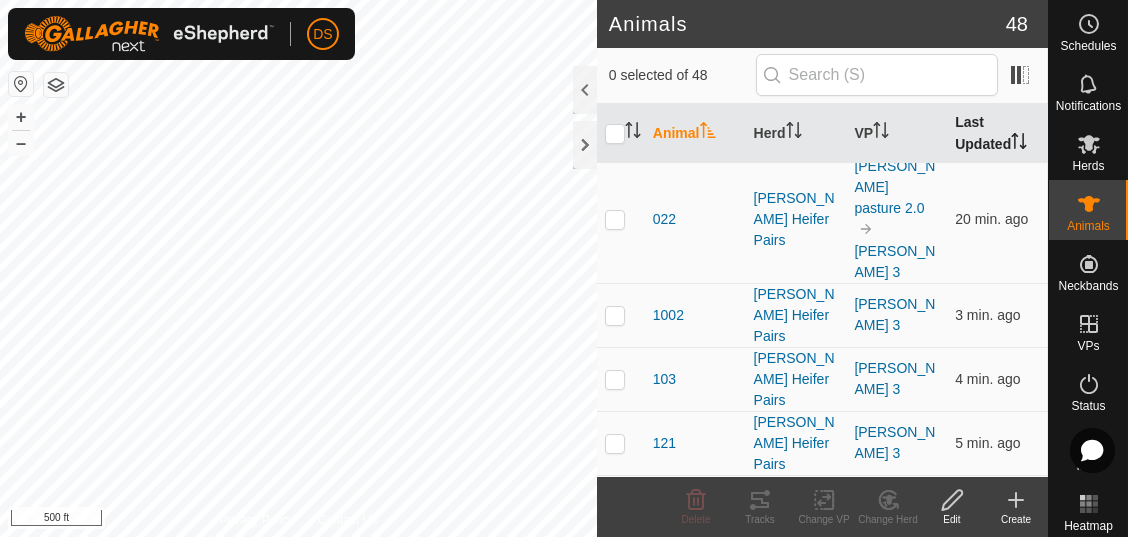click on "Last Updated" at bounding box center [997, 134] 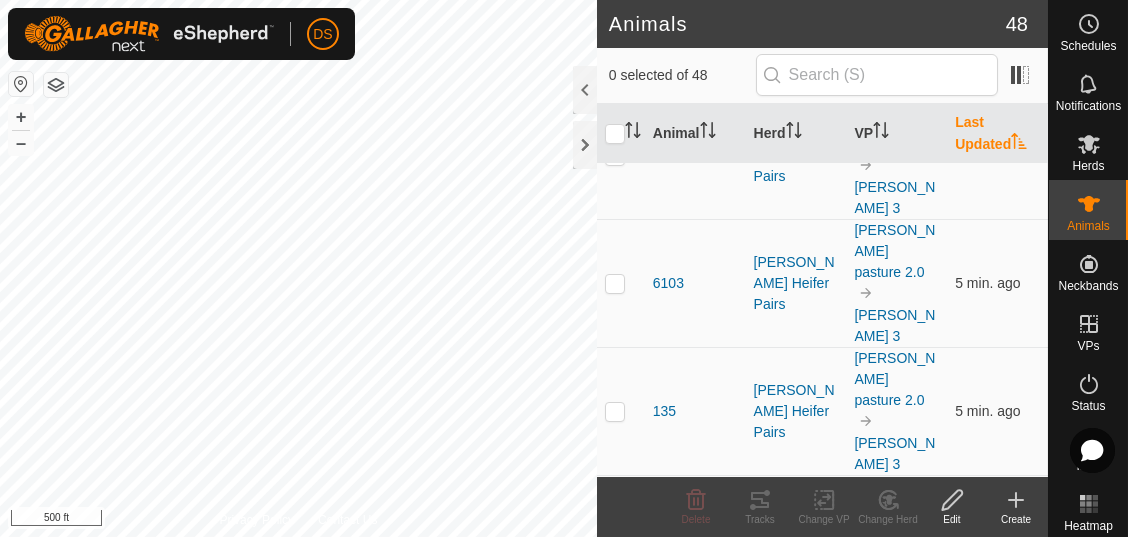 scroll, scrollTop: 0, scrollLeft: 0, axis: both 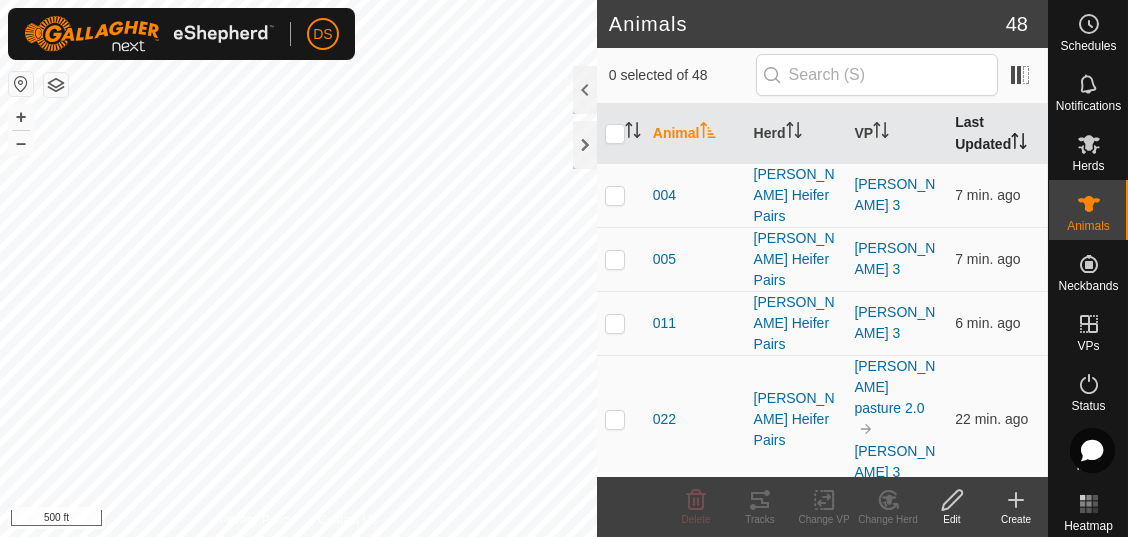 click 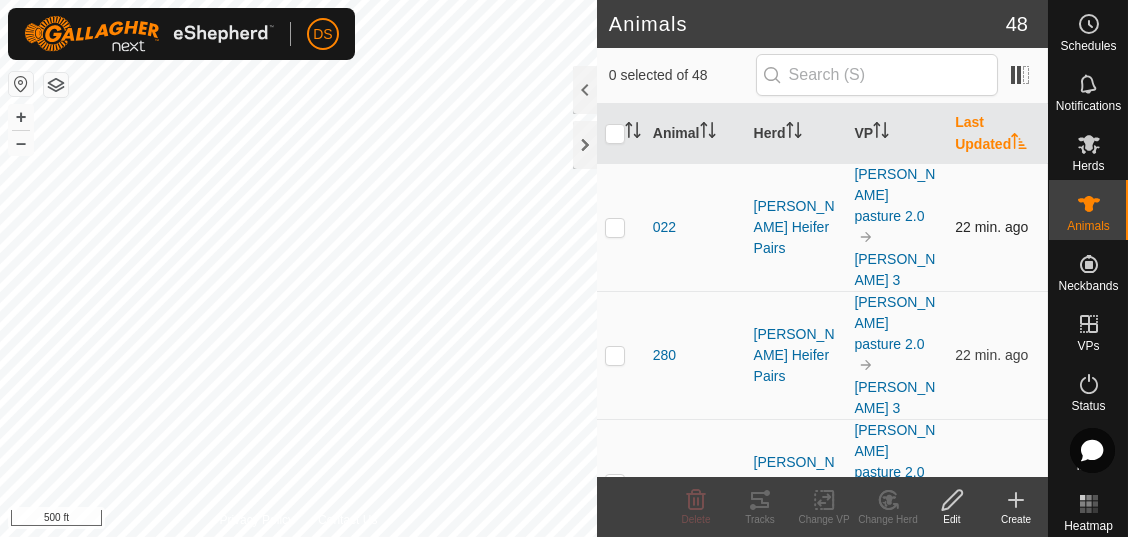 click at bounding box center [615, 227] 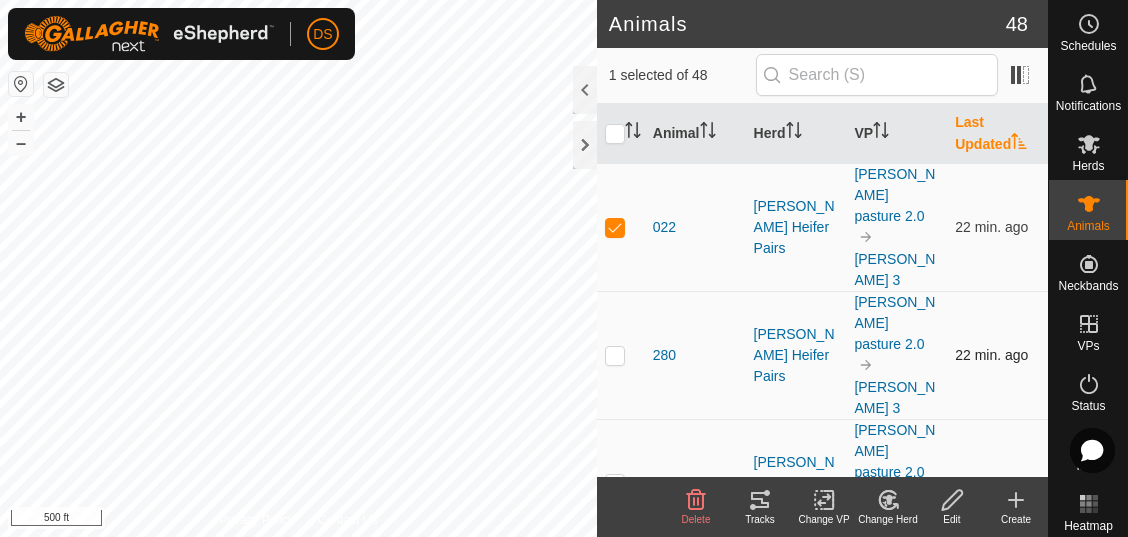 click at bounding box center [615, 355] 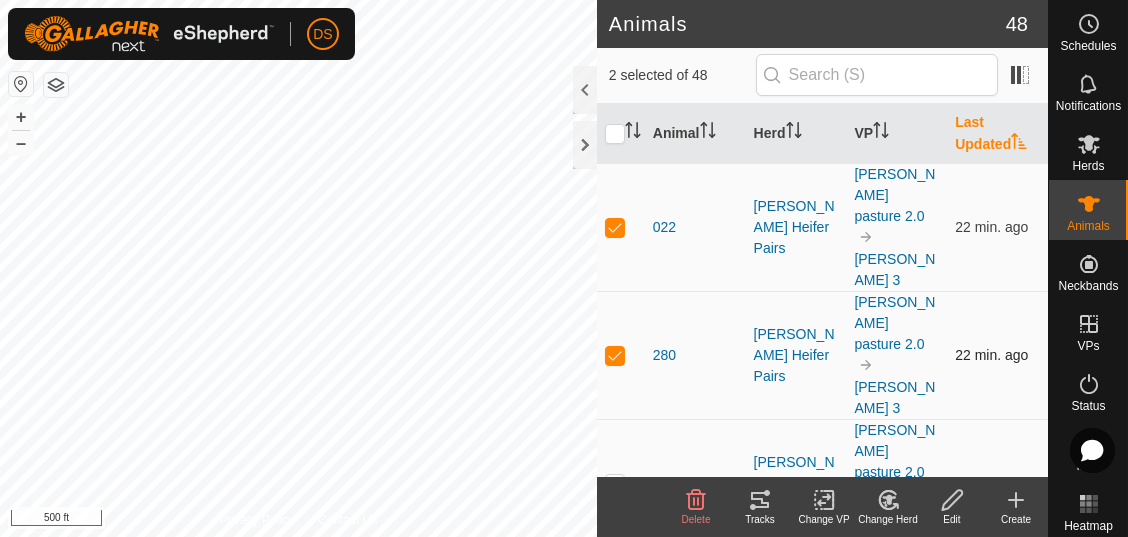 click at bounding box center [615, 355] 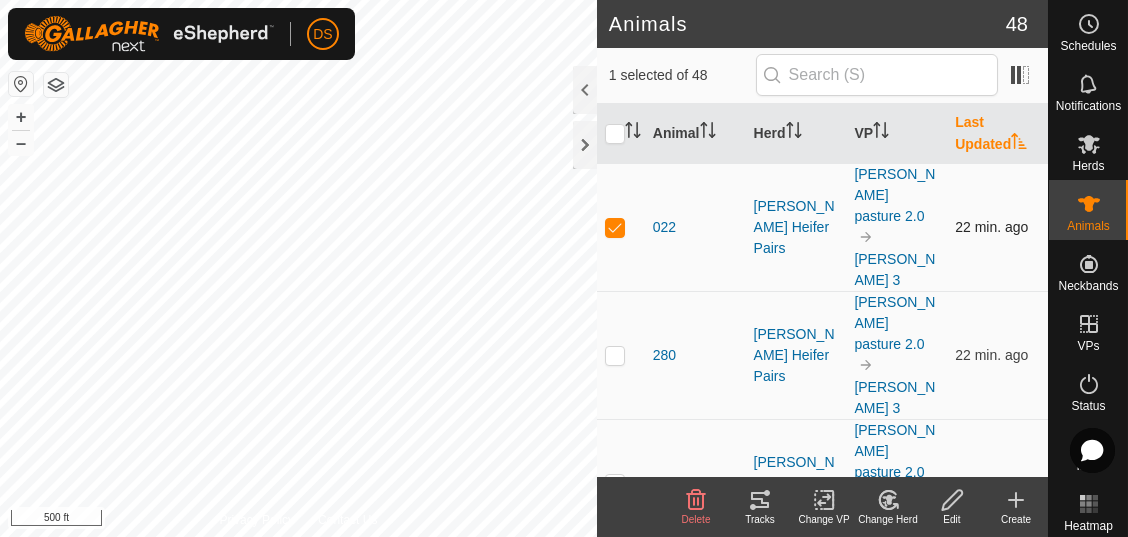 click at bounding box center (615, 227) 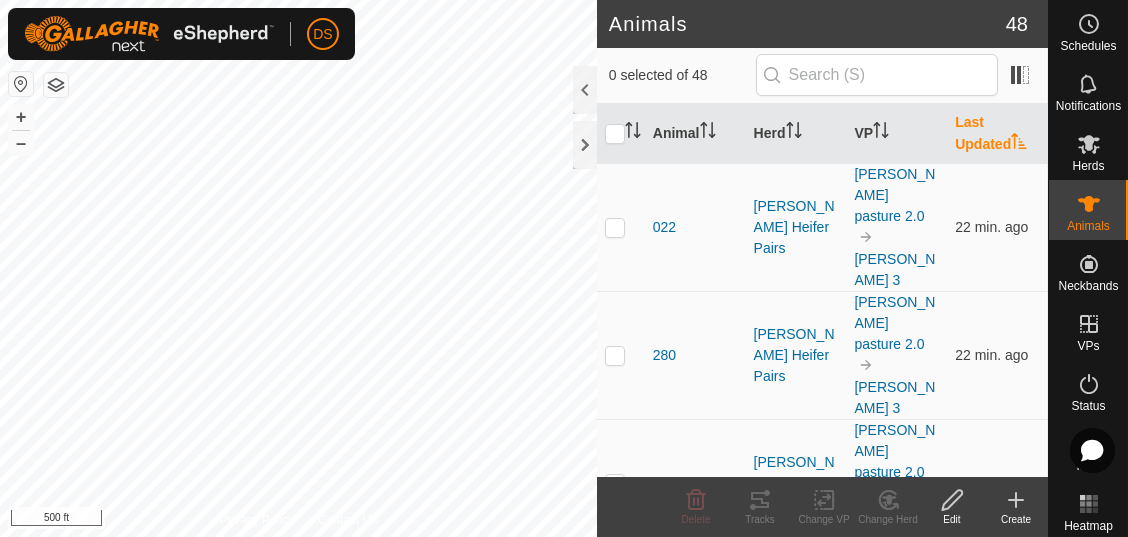 click at bounding box center [615, 483] 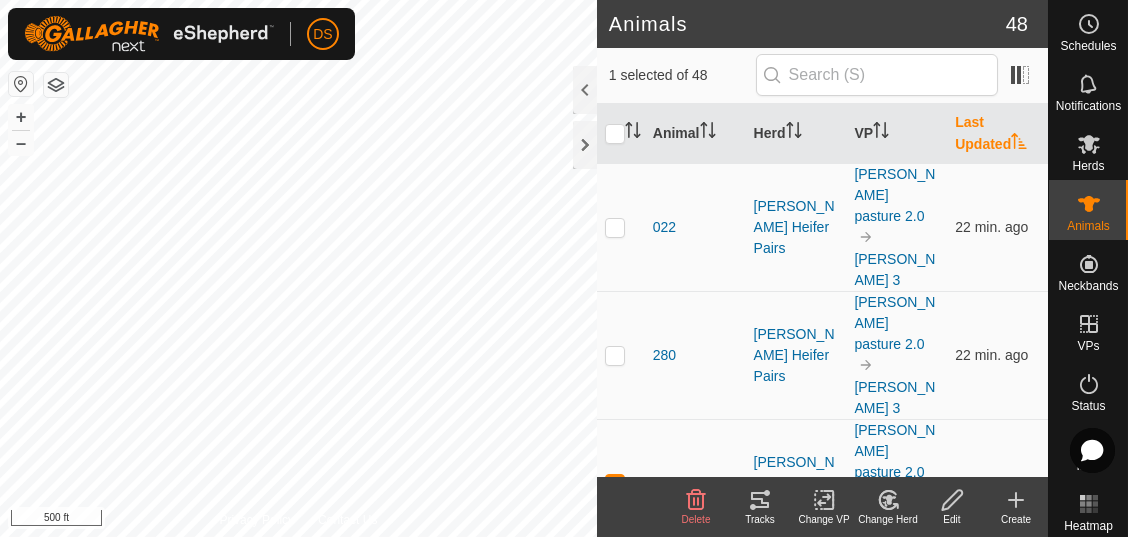 click at bounding box center (615, 611) 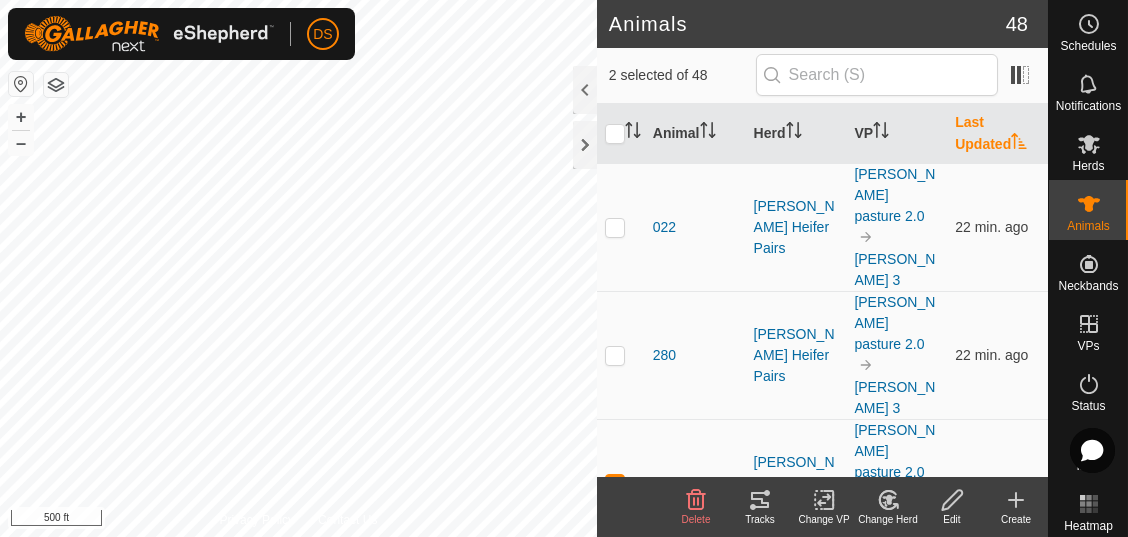 drag, startPoint x: 613, startPoint y: 452, endPoint x: 603, endPoint y: 441, distance: 14.866069 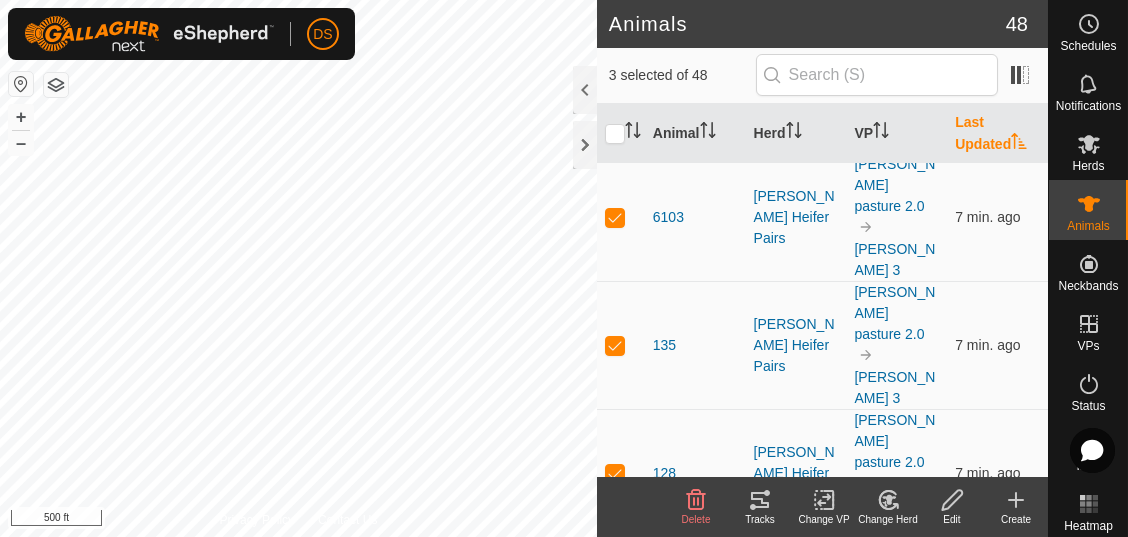 scroll, scrollTop: 0, scrollLeft: 0, axis: both 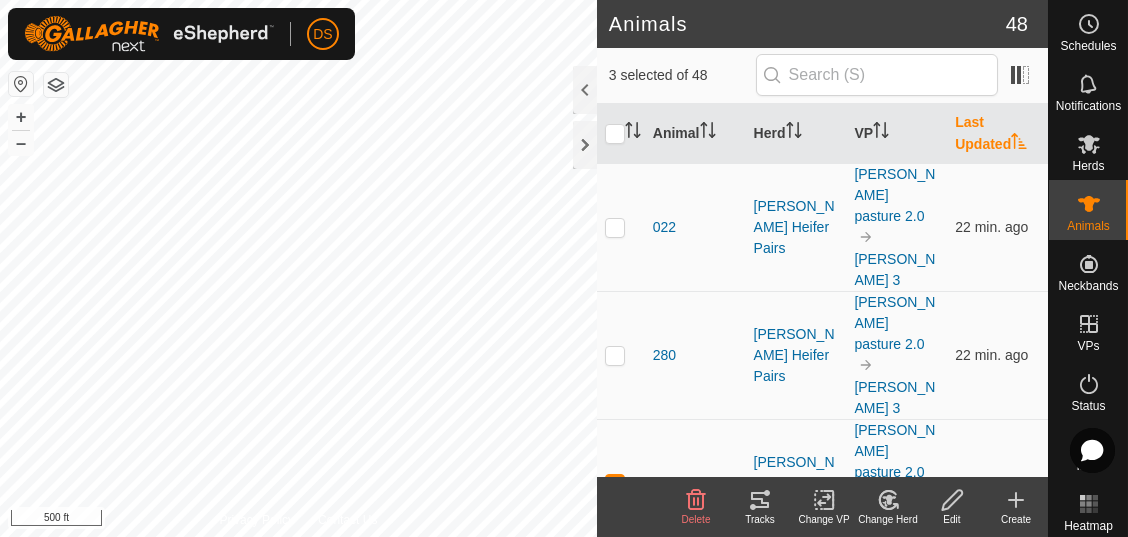 click at bounding box center (615, 483) 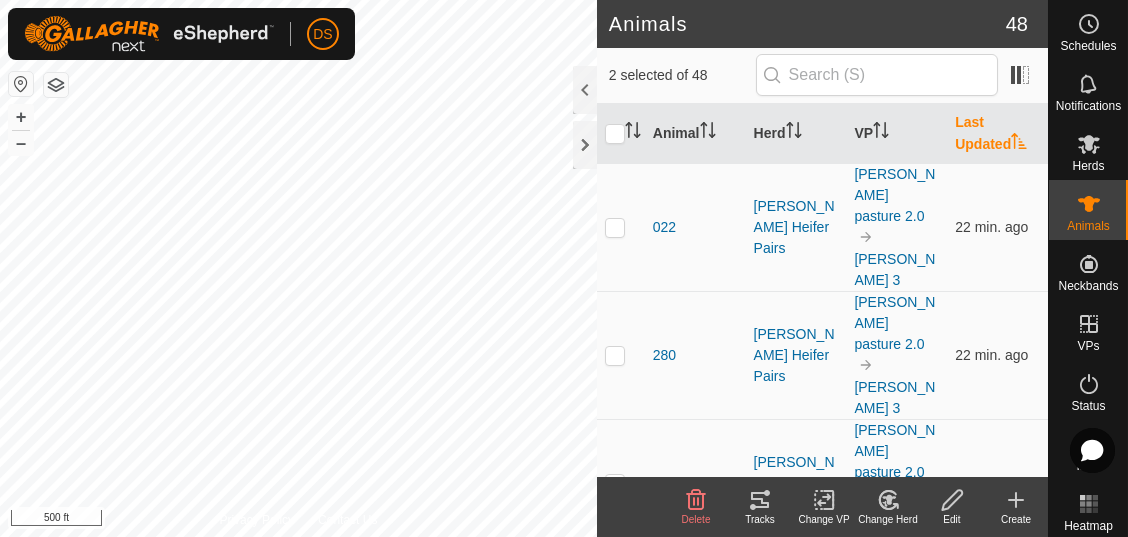 drag, startPoint x: 611, startPoint y: 380, endPoint x: 619, endPoint y: 388, distance: 11.313708 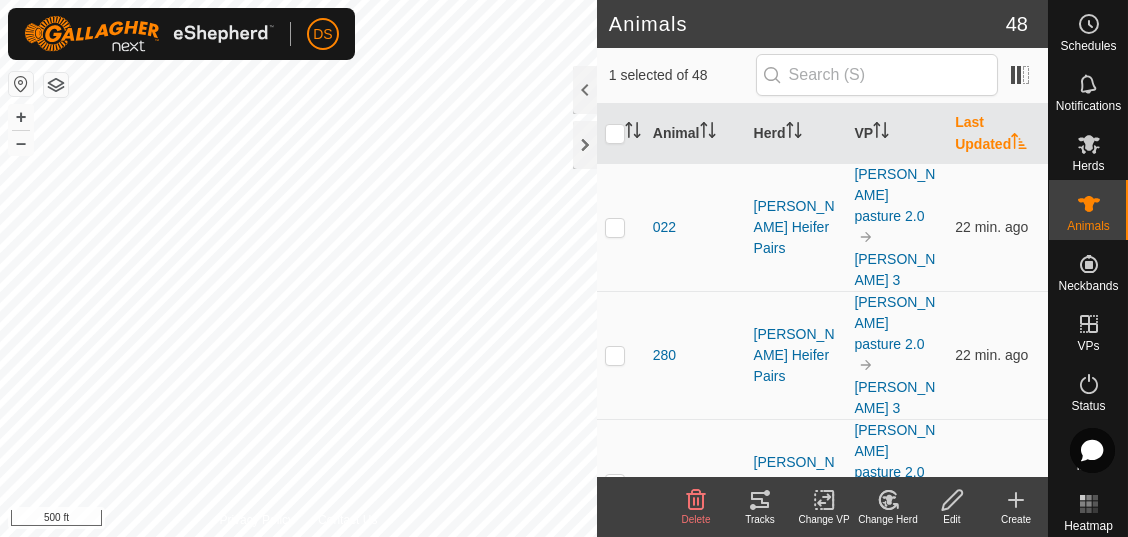 click at bounding box center [615, 739] 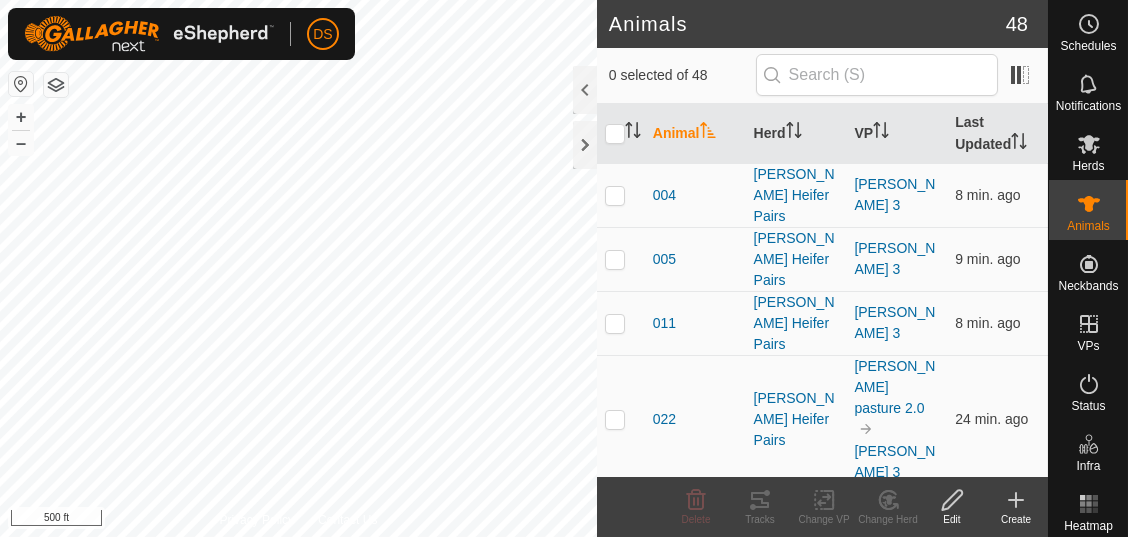 scroll, scrollTop: 0, scrollLeft: 0, axis: both 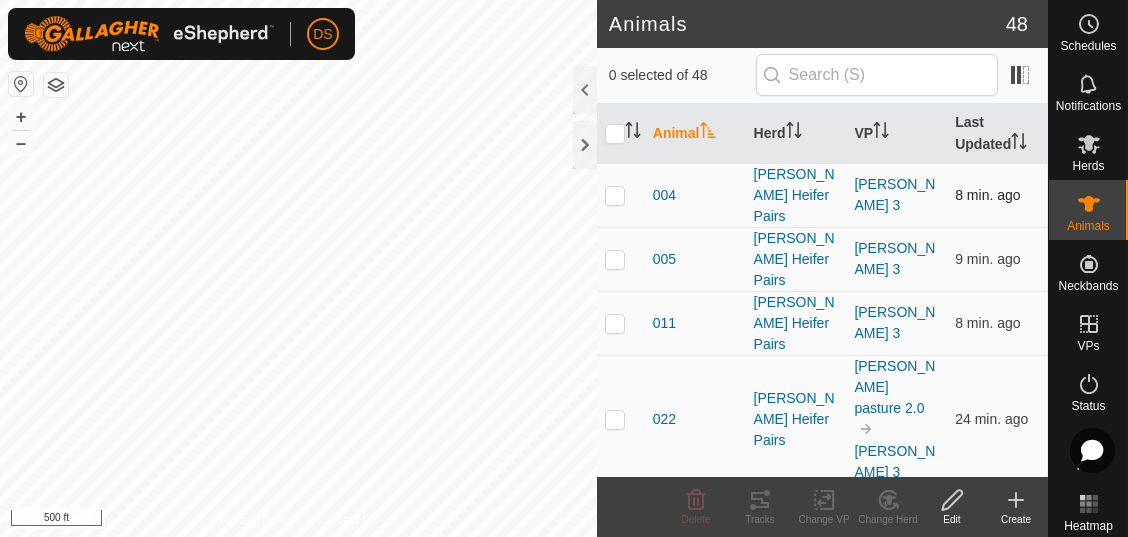 click at bounding box center (615, 195) 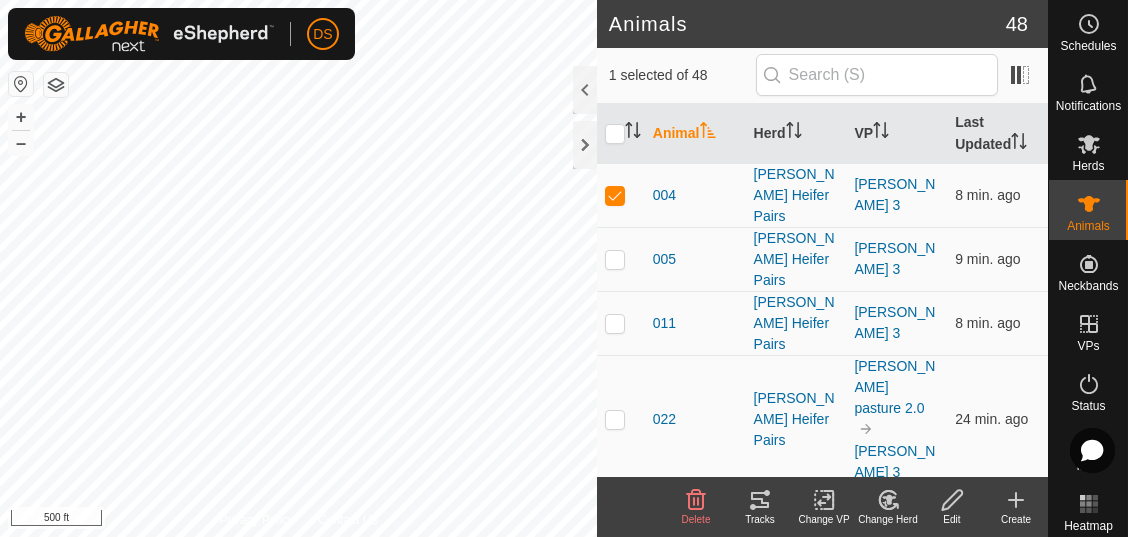 click at bounding box center [615, 515] 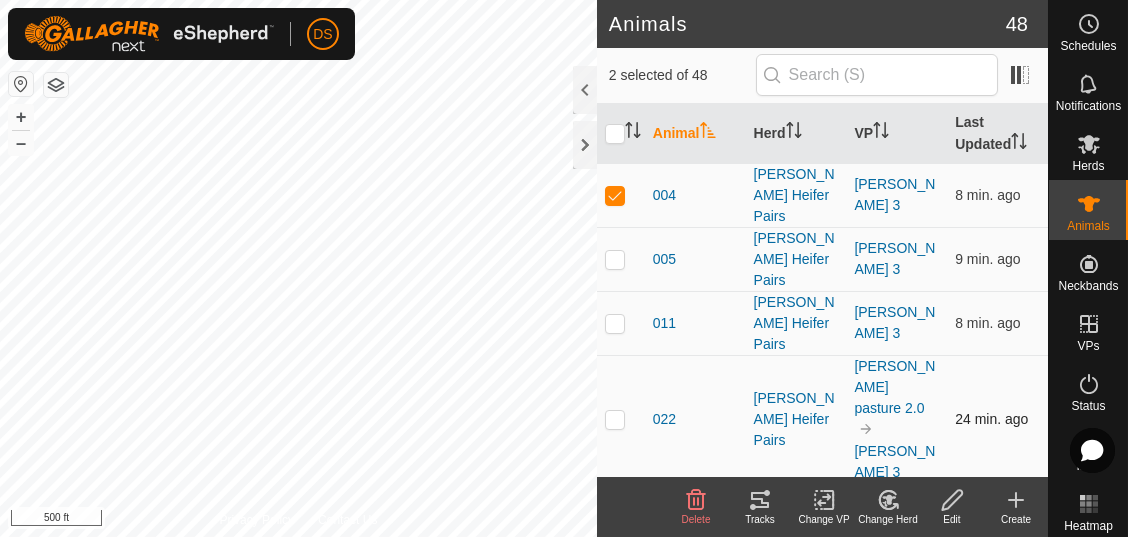 click at bounding box center (615, 419) 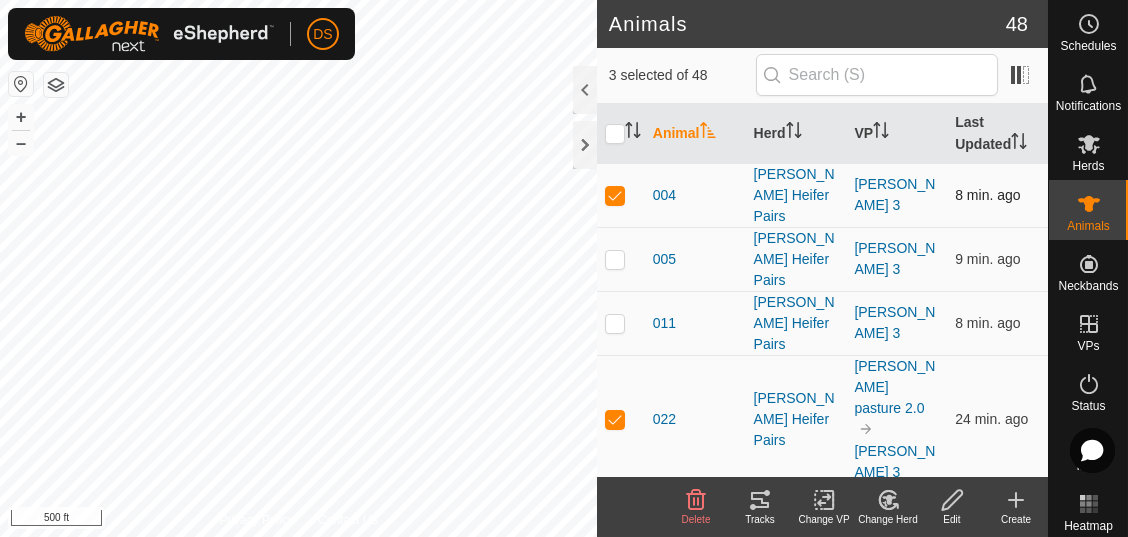 click at bounding box center (621, 195) 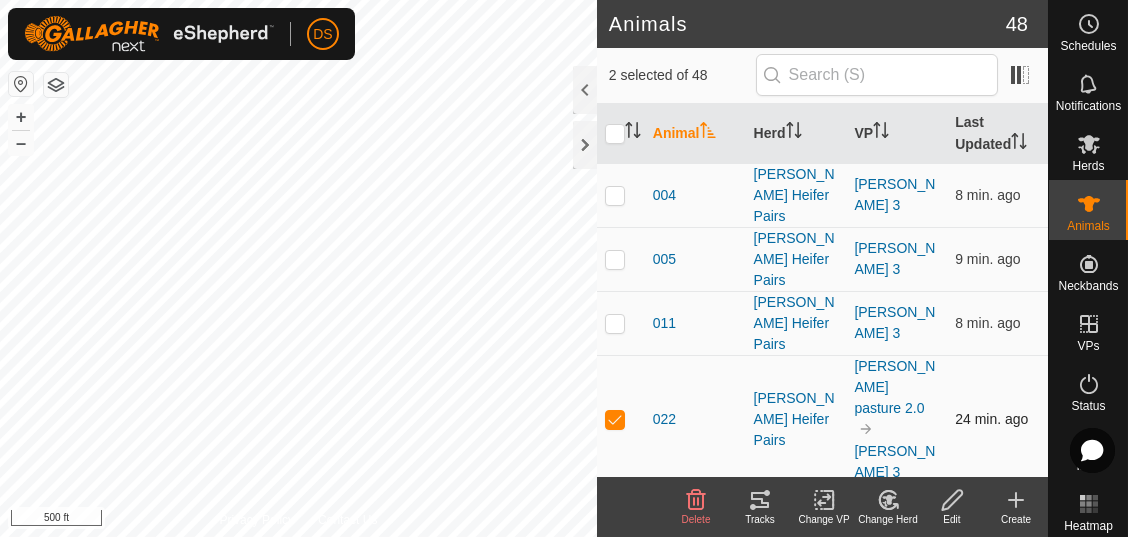 click at bounding box center [615, 419] 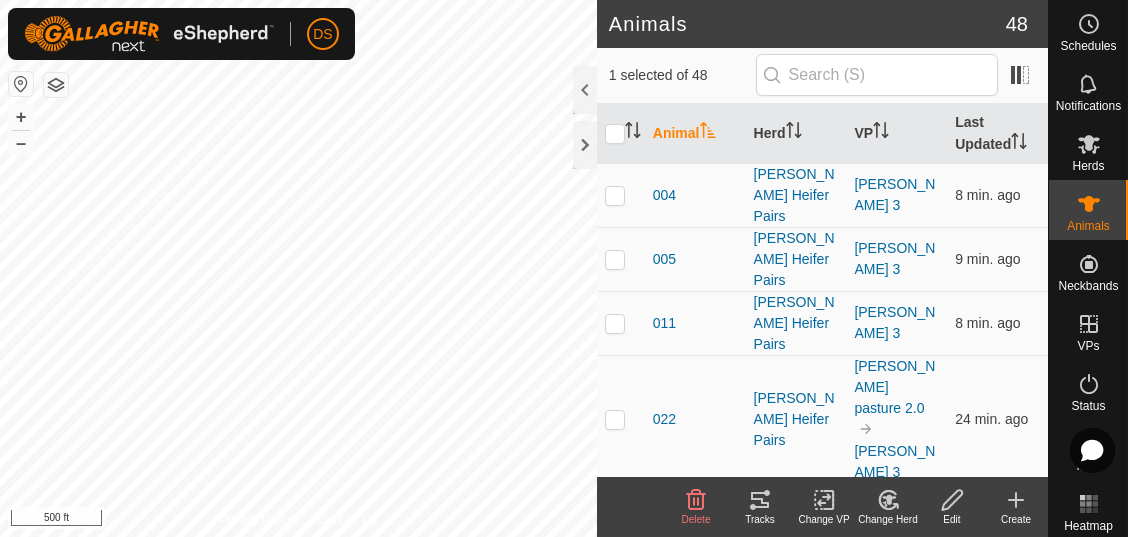 click at bounding box center [615, 515] 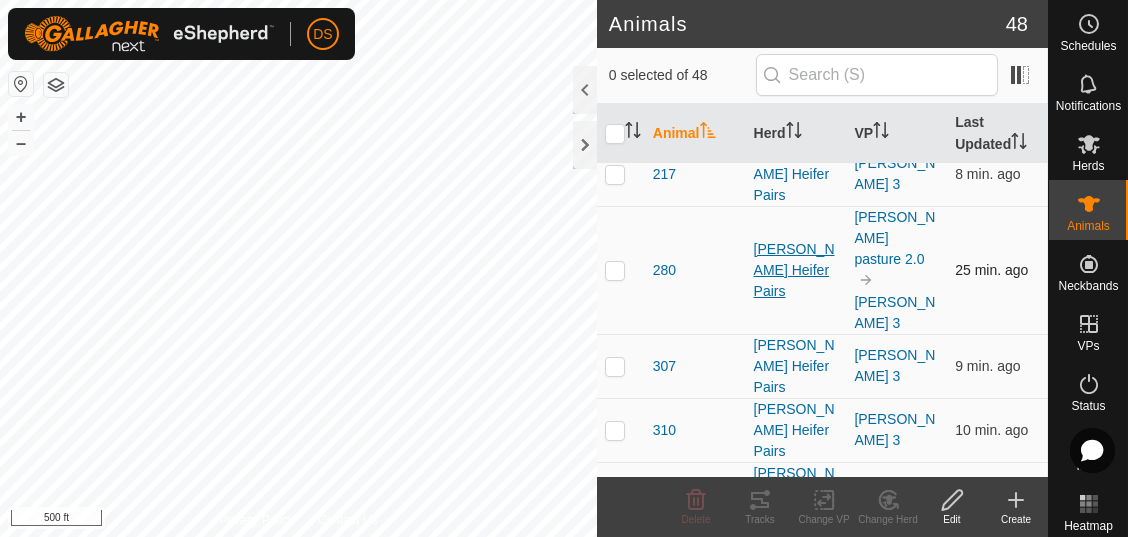scroll, scrollTop: 637, scrollLeft: 0, axis: vertical 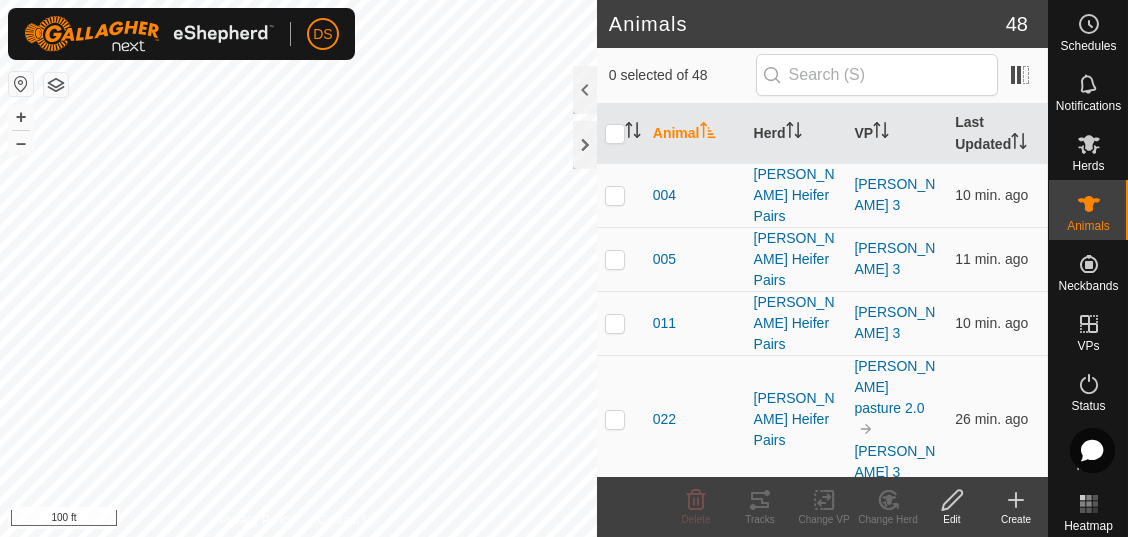 click on "DS Schedules Notifications Herds Animals Neckbands VPs Status Infra Heatmap Help Animals 48  0 selected of 48   Animal   Herd   VP   Last Updated   004   [PERSON_NAME] Heifer Pairs  [PERSON_NAME] Pasture 3  10 min. ago  005   [PERSON_NAME] Heifer Pairs  [PERSON_NAME] 3  11 min. ago  011   [PERSON_NAME] Heifer Pairs  [PERSON_NAME] 3  10 min. ago  022   [PERSON_NAME] Heifer Pairs  [PERSON_NAME] pasture 2.0 [PERSON_NAME] 3  26 min. ago  1002   [PERSON_NAME] Heifer Pairs  [PERSON_NAME] 3  9 min. ago  103   [PERSON_NAME] Heifer Pairs  [PERSON_NAME] 3  10 min. ago  121   [PERSON_NAME] Heifer Pairs  [PERSON_NAME] 3  10 min. ago  124   [PERSON_NAME] Heifer Pairs  [PERSON_NAME] 3  11 min. ago  128   [PERSON_NAME] Heifer Pairs  [PERSON_NAME] pasture 2.0 [PERSON_NAME] 3  11 min. ago  130   [PERSON_NAME] Heifer Pairs  [PERSON_NAME] 3  10 min. ago  133   [PERSON_NAME] Heifer Pairs  [PERSON_NAME] 3  9 min. ago  135   [PERSON_NAME] Heifer Pairs  [PERSON_NAME] pasture 2.0 [PERSON_NAME] 3  11 min. ago  1821   [PERSON_NAME]  [PERSON_NAME] 3  10 min. ago  207   [PERSON_NAME] Heifer Pairs  [PERSON_NAME] 3  10 min. ago  212   [PERSON_NAME] Heifer Pairs  + i" at bounding box center (564, 268) 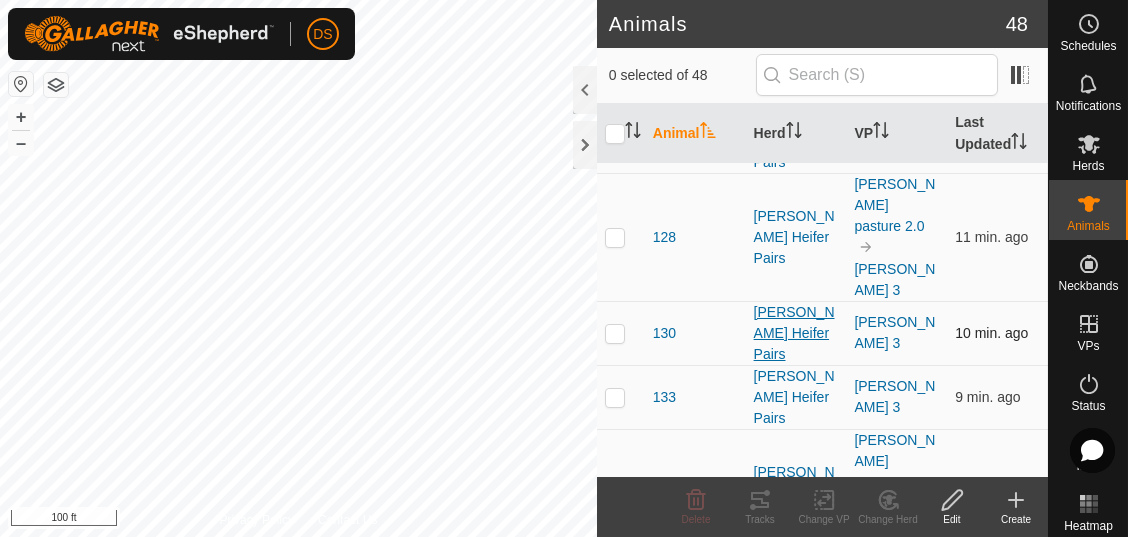 scroll, scrollTop: 600, scrollLeft: 0, axis: vertical 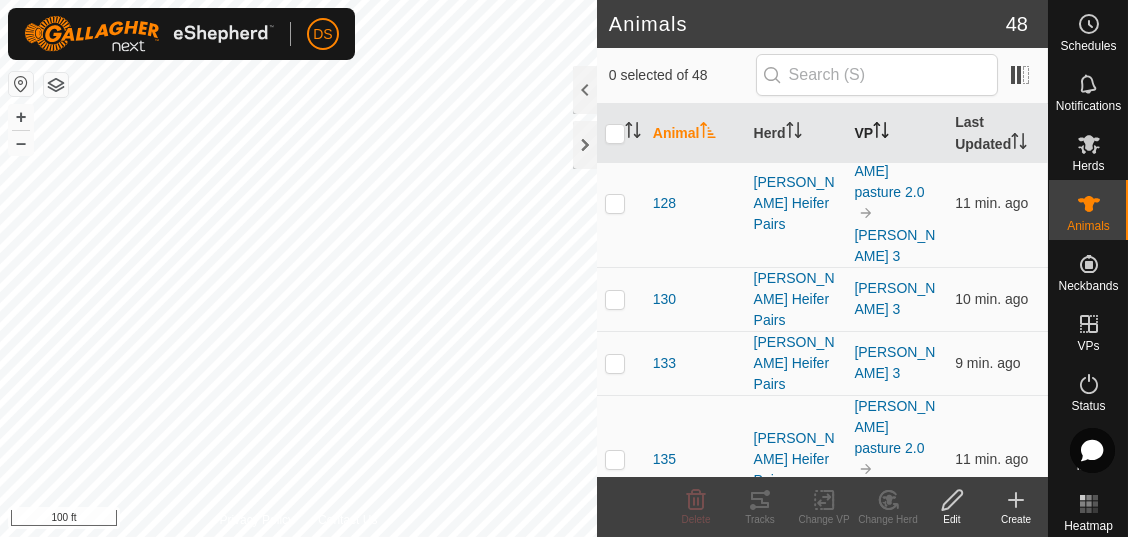 click 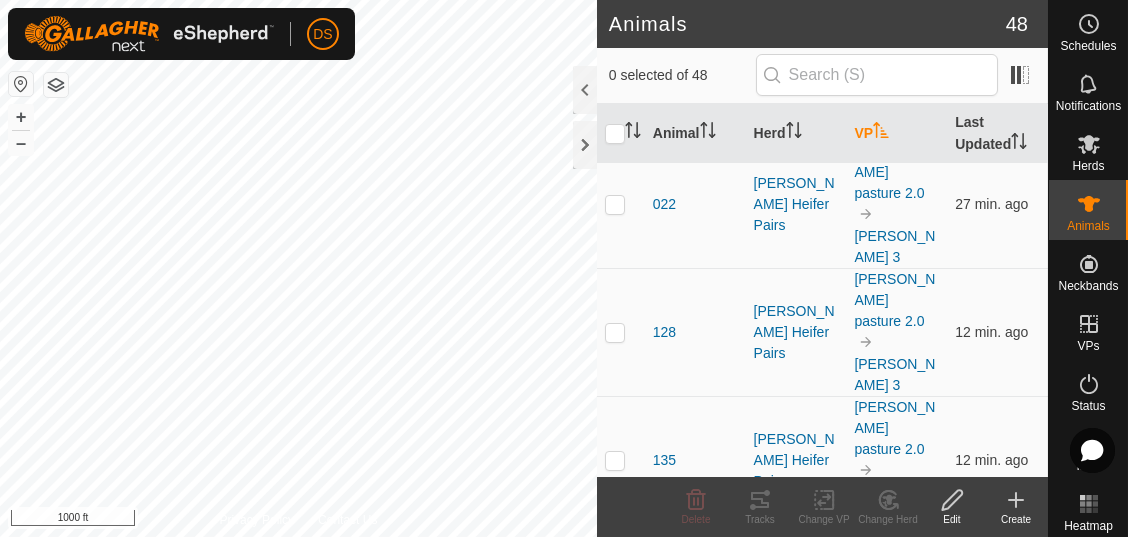 scroll, scrollTop: 0, scrollLeft: 0, axis: both 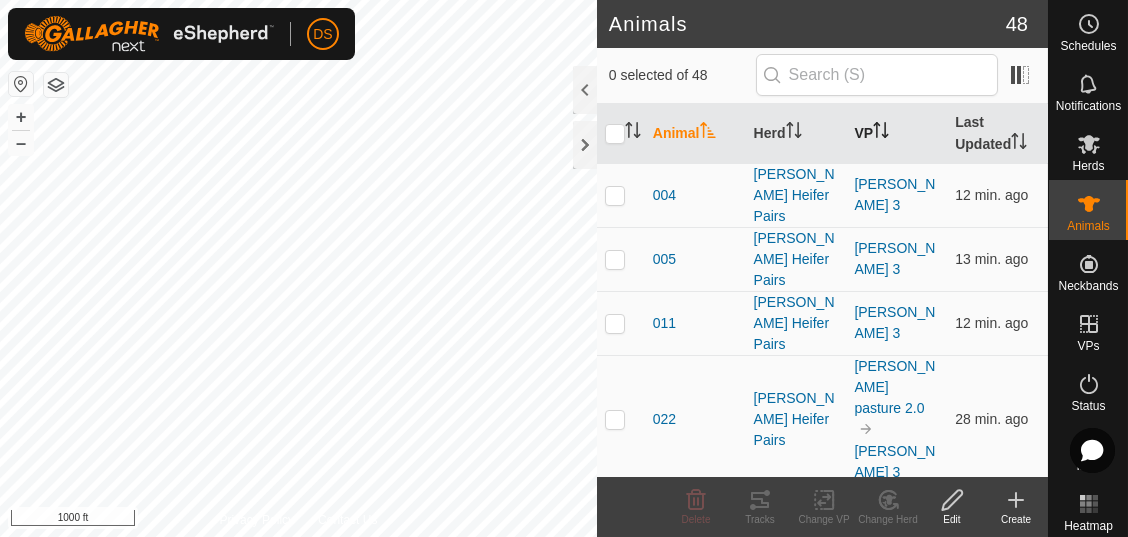 click 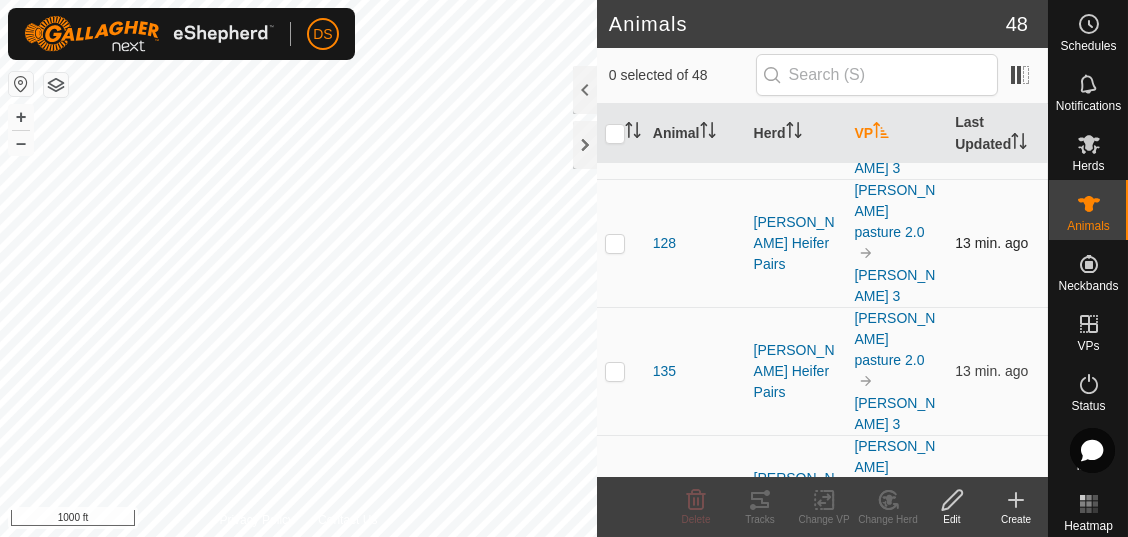 scroll, scrollTop: 133, scrollLeft: 0, axis: vertical 